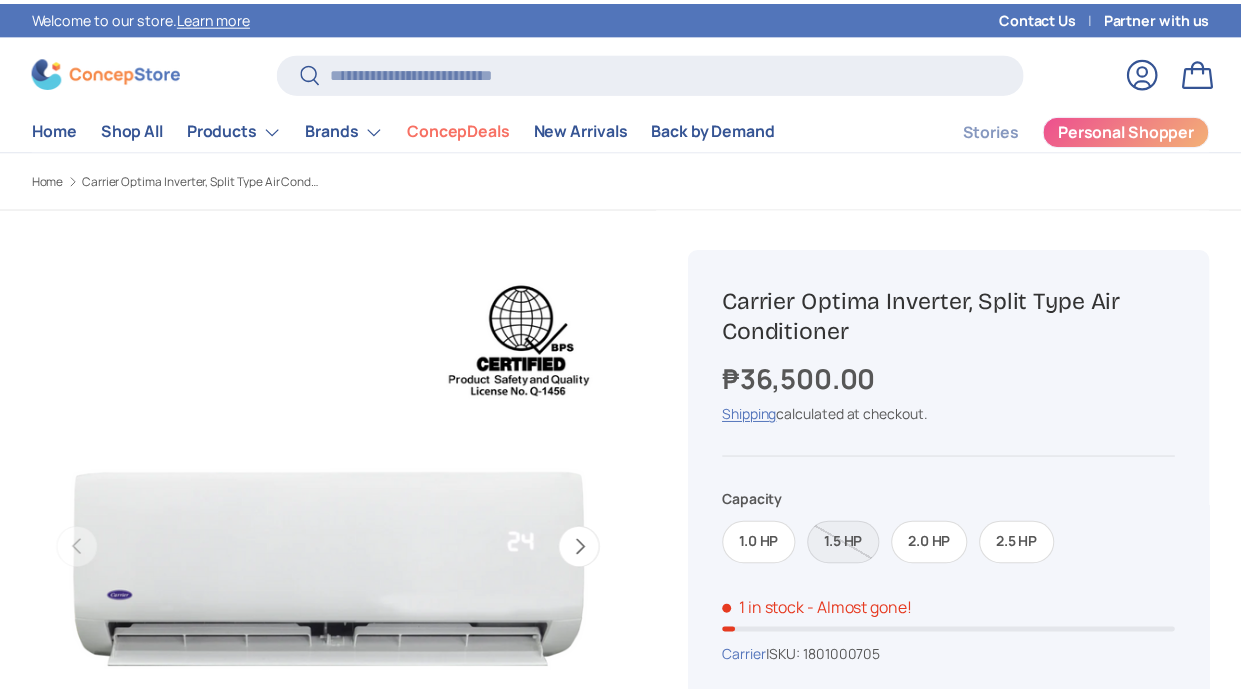scroll, scrollTop: 0, scrollLeft: 0, axis: both 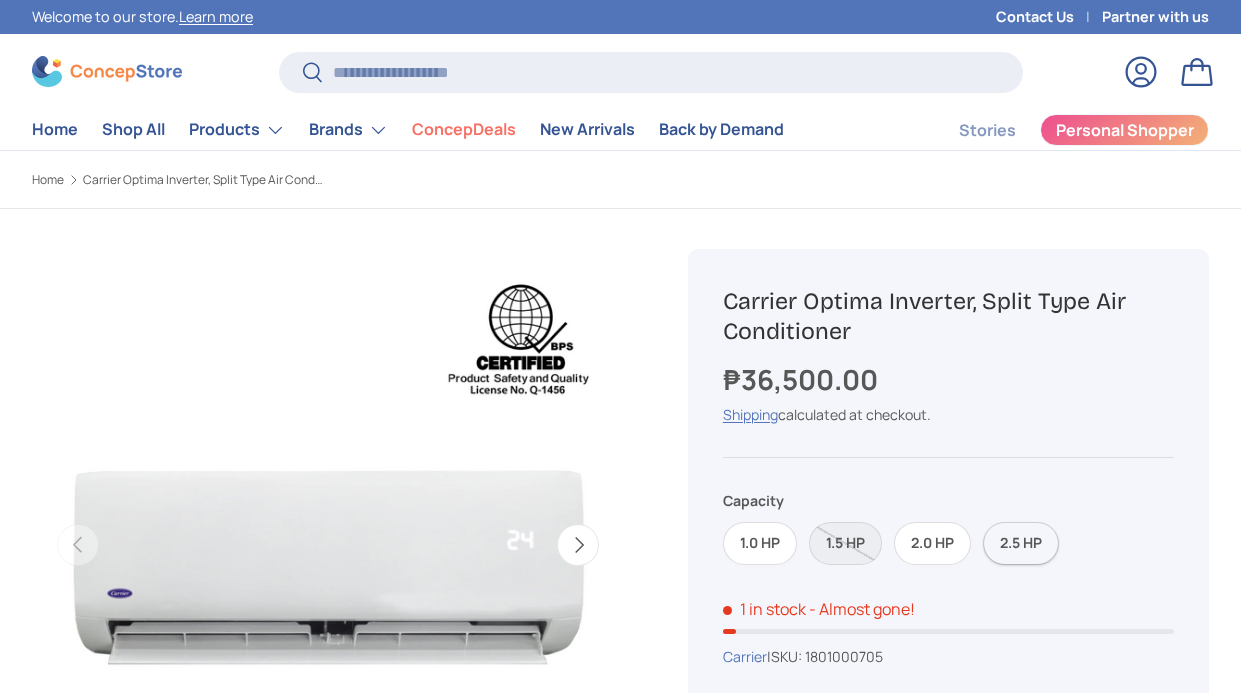 click on "2.5 HP" at bounding box center [1021, 543] 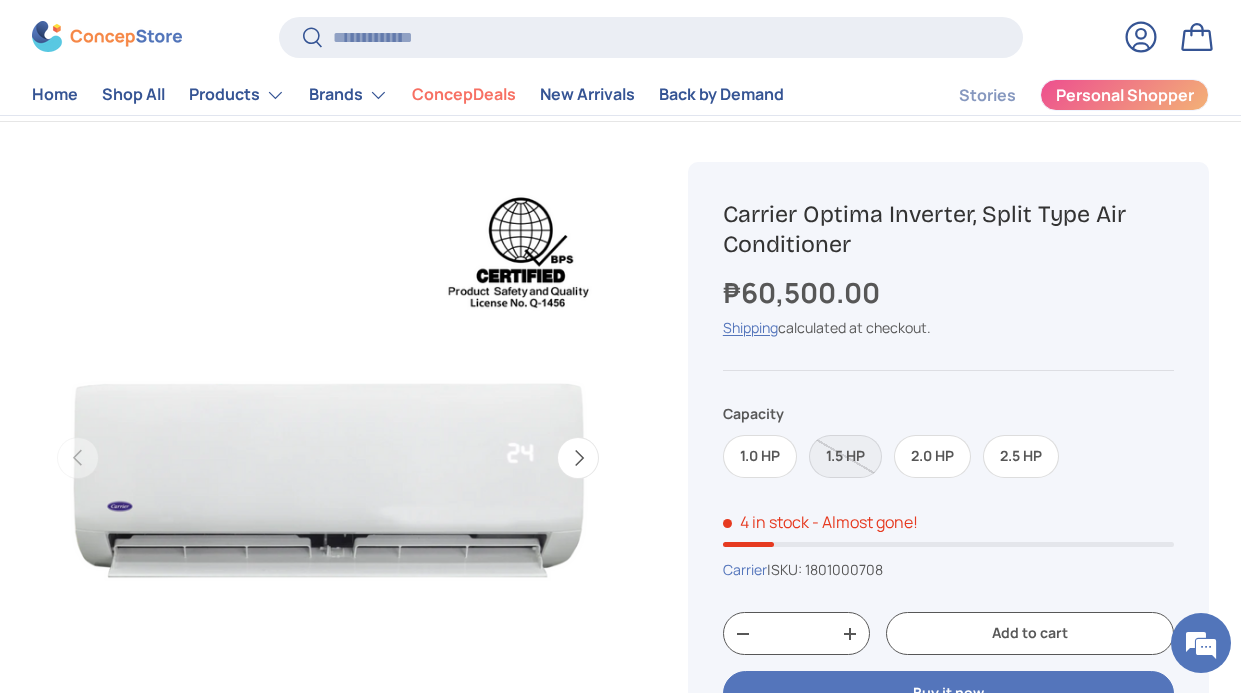 scroll, scrollTop: 200, scrollLeft: 0, axis: vertical 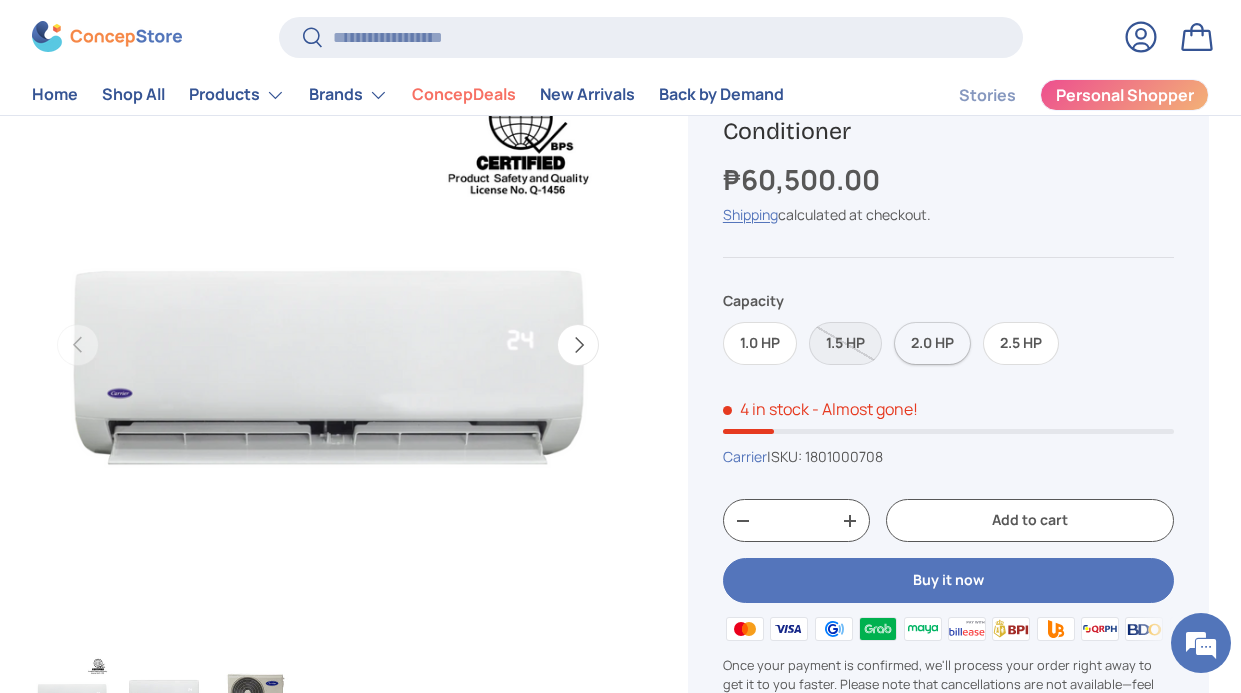 click on "2.0 HP" at bounding box center (932, 343) 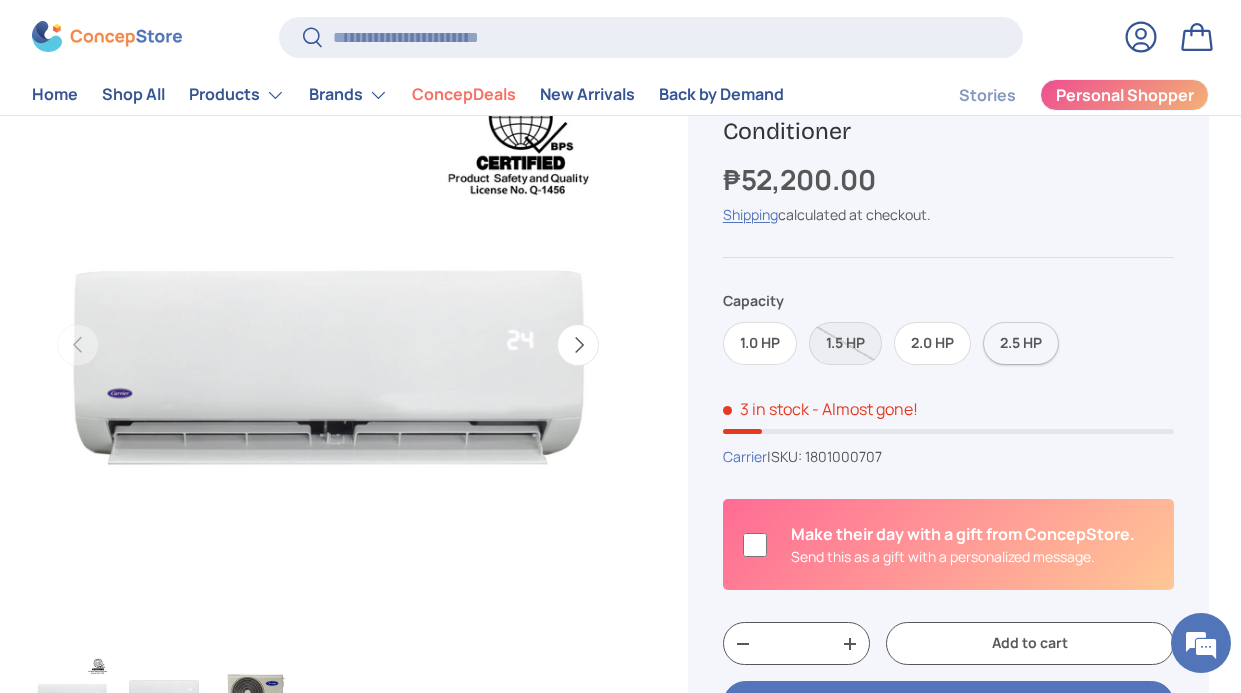 click on "2.5 HP" at bounding box center (1021, 343) 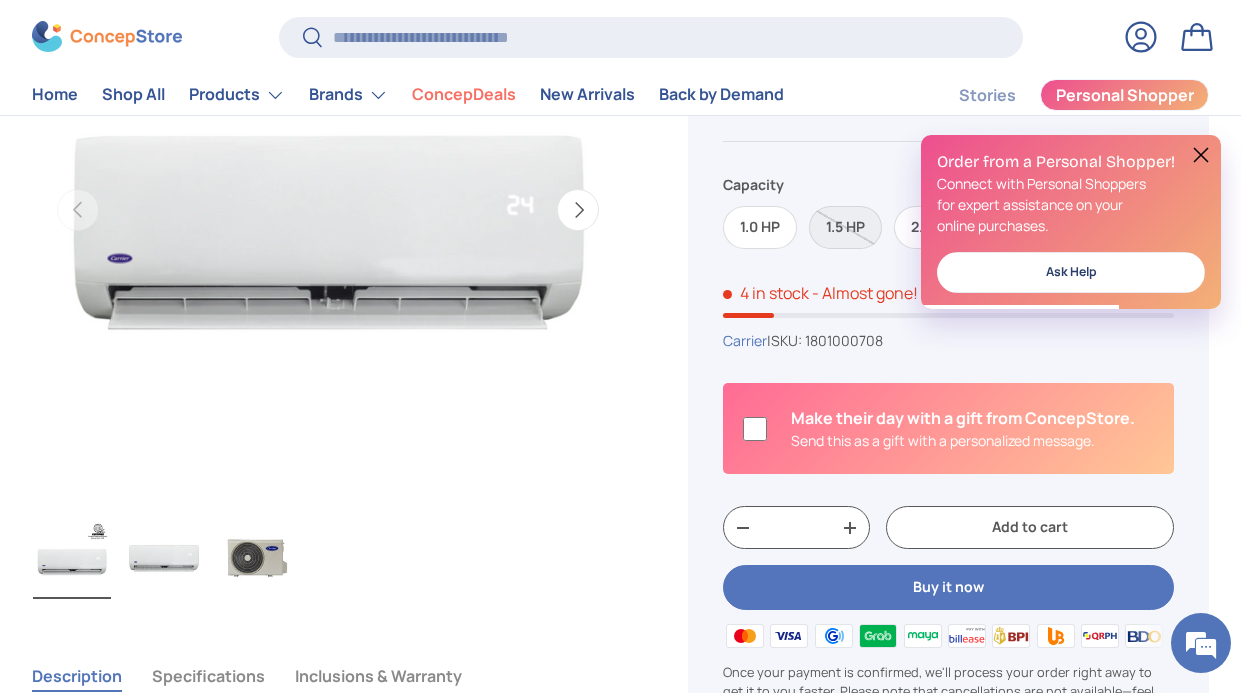 scroll, scrollTop: 300, scrollLeft: 0, axis: vertical 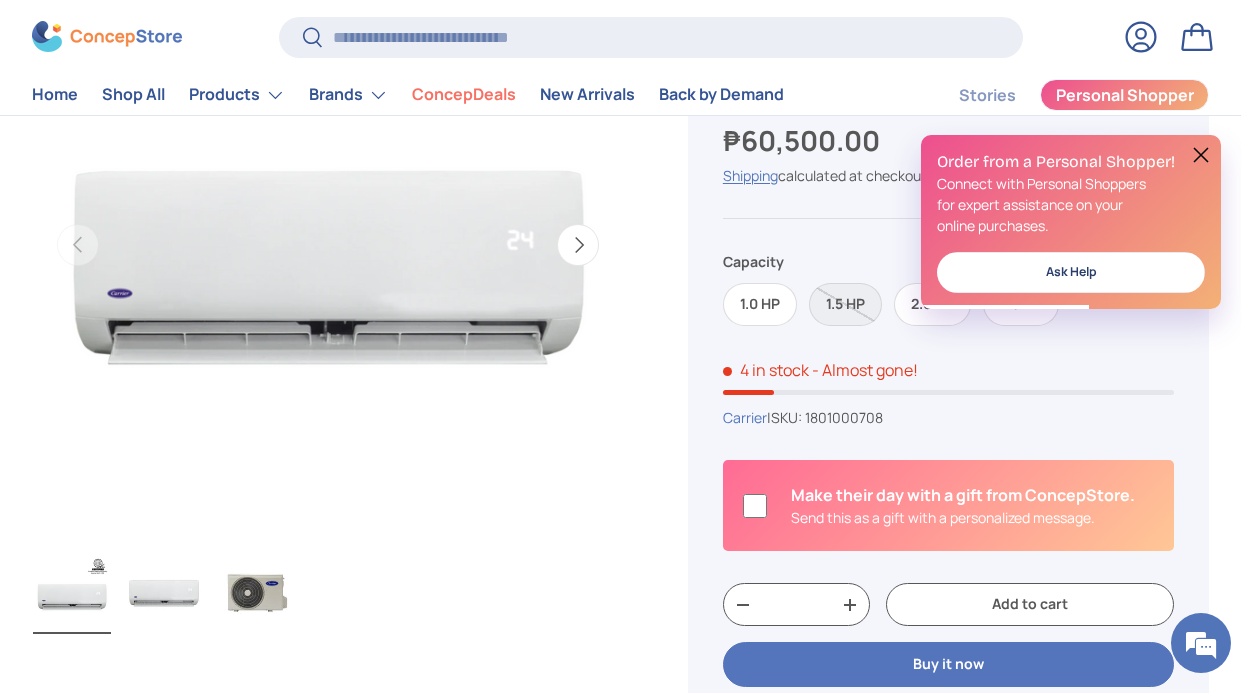 click at bounding box center (164, 594) 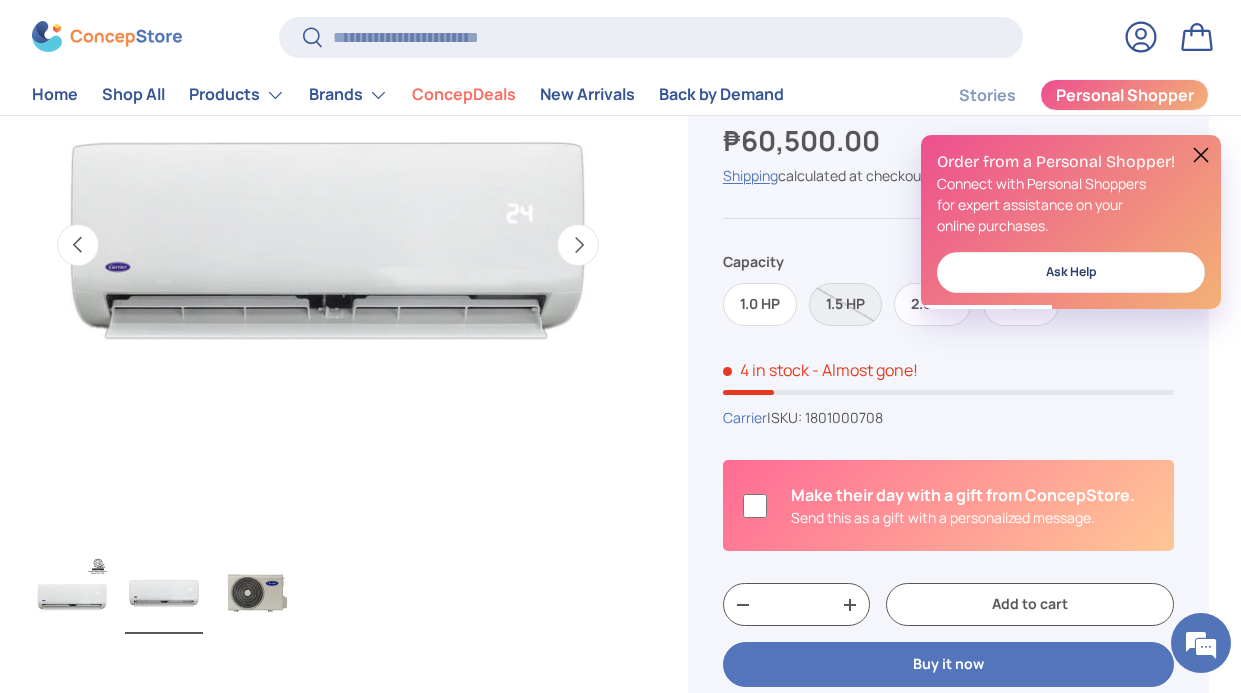 click at bounding box center (256, 594) 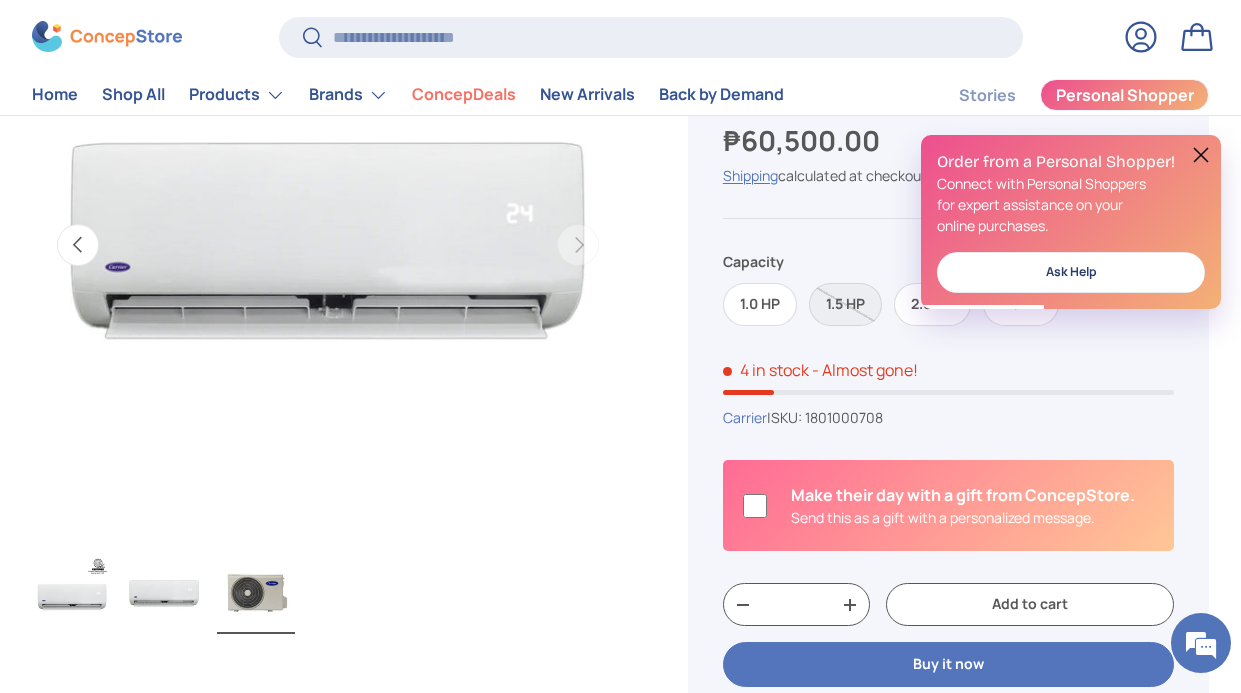 scroll, scrollTop: 0, scrollLeft: 1203, axis: horizontal 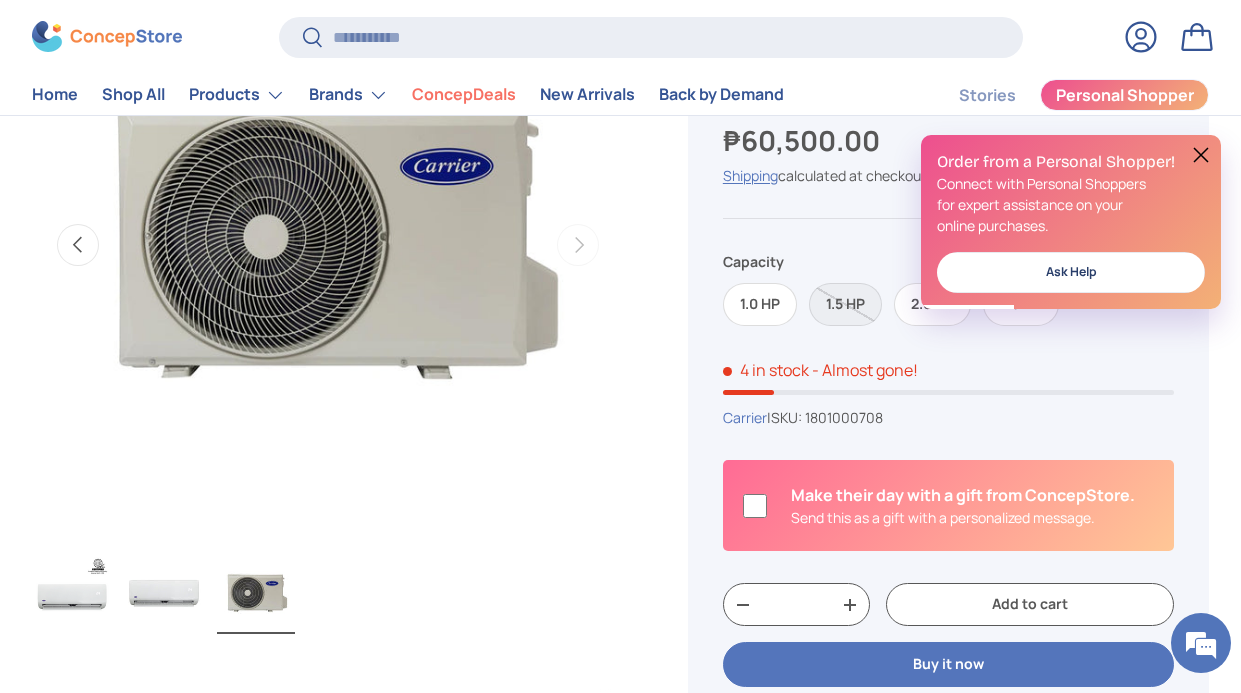 click at bounding box center (164, 594) 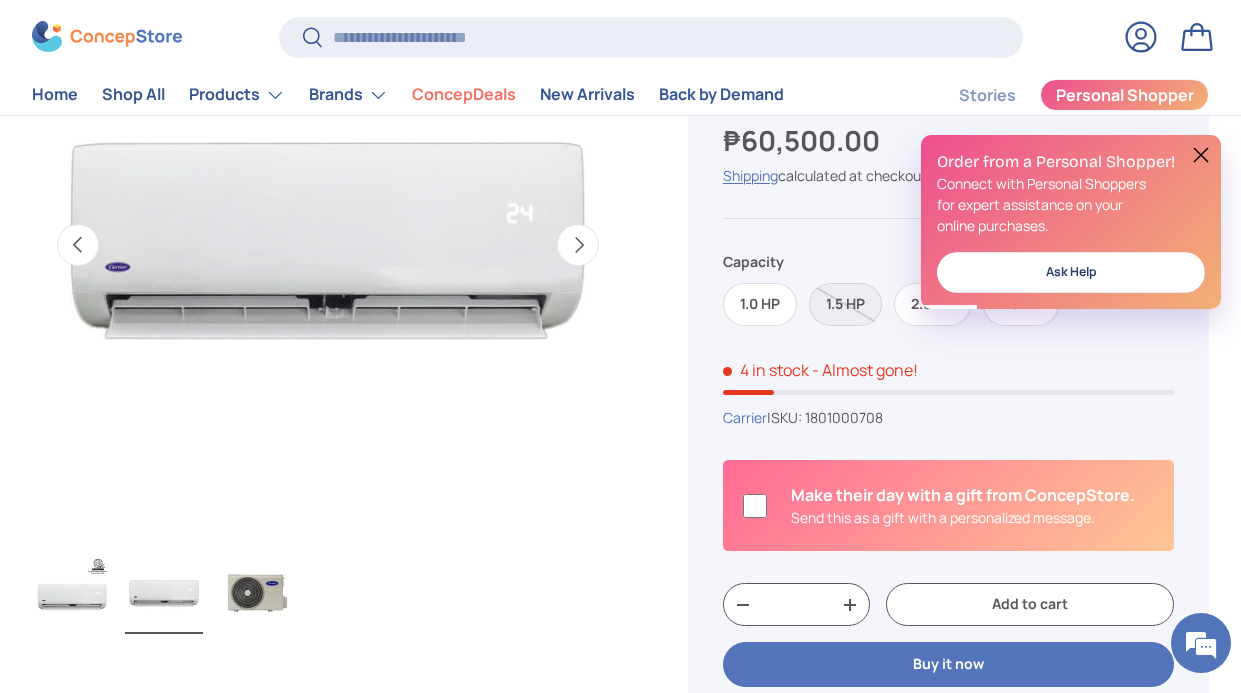 click at bounding box center [72, 594] 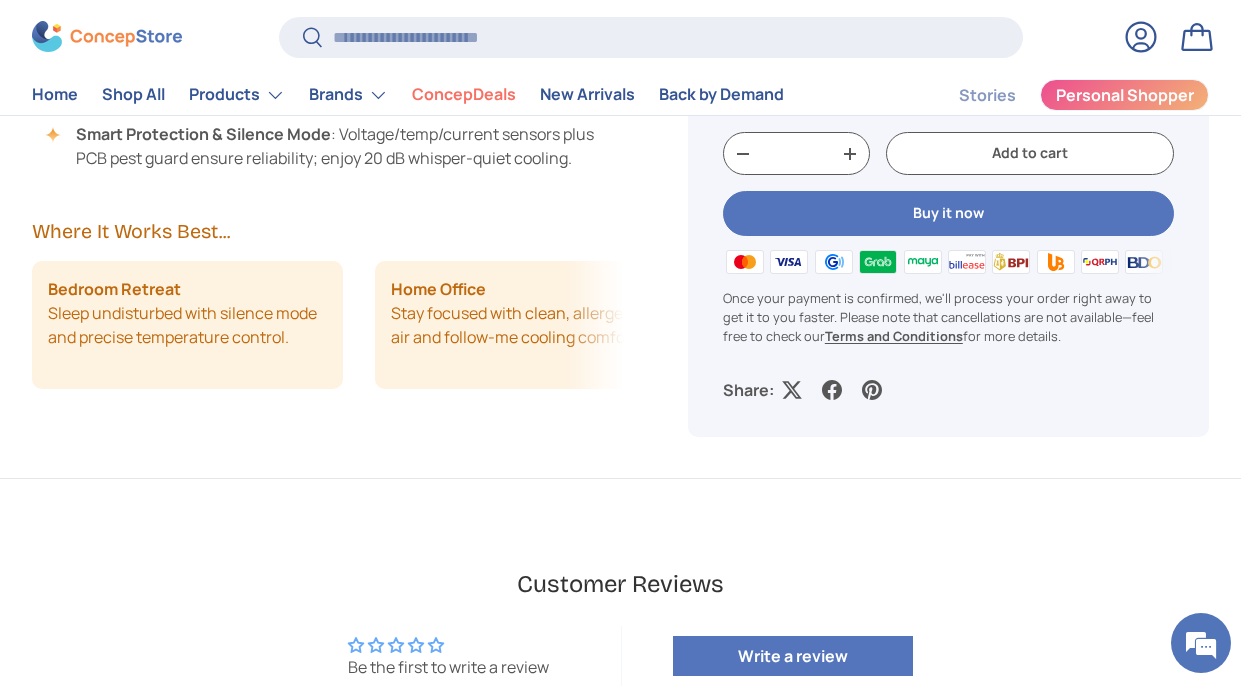 scroll, scrollTop: 702, scrollLeft: 0, axis: vertical 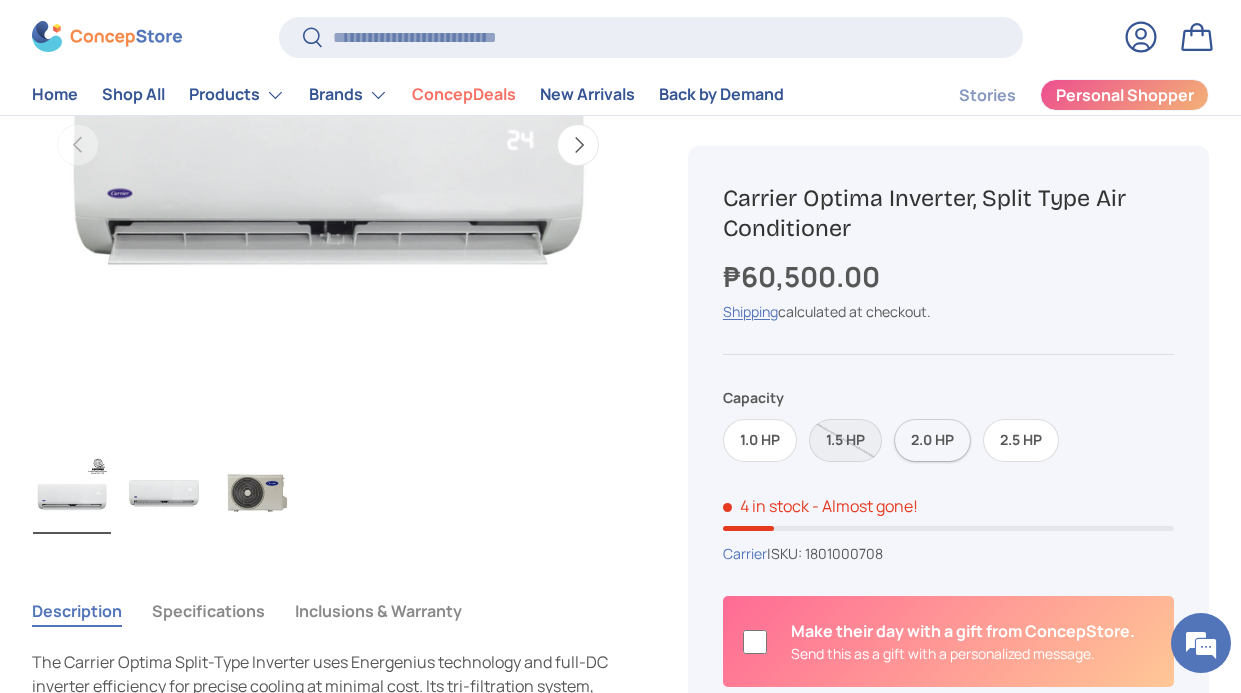 click on "2.0 HP" at bounding box center [932, 441] 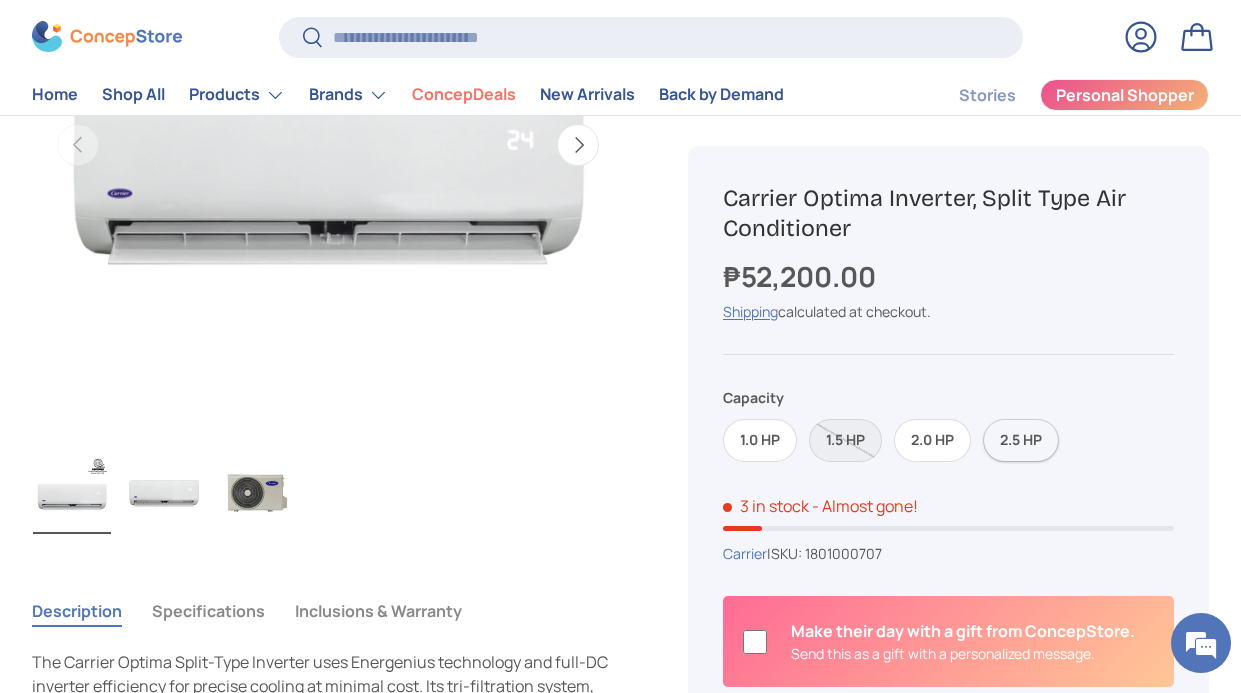 click on "2.5 HP" at bounding box center [1021, 441] 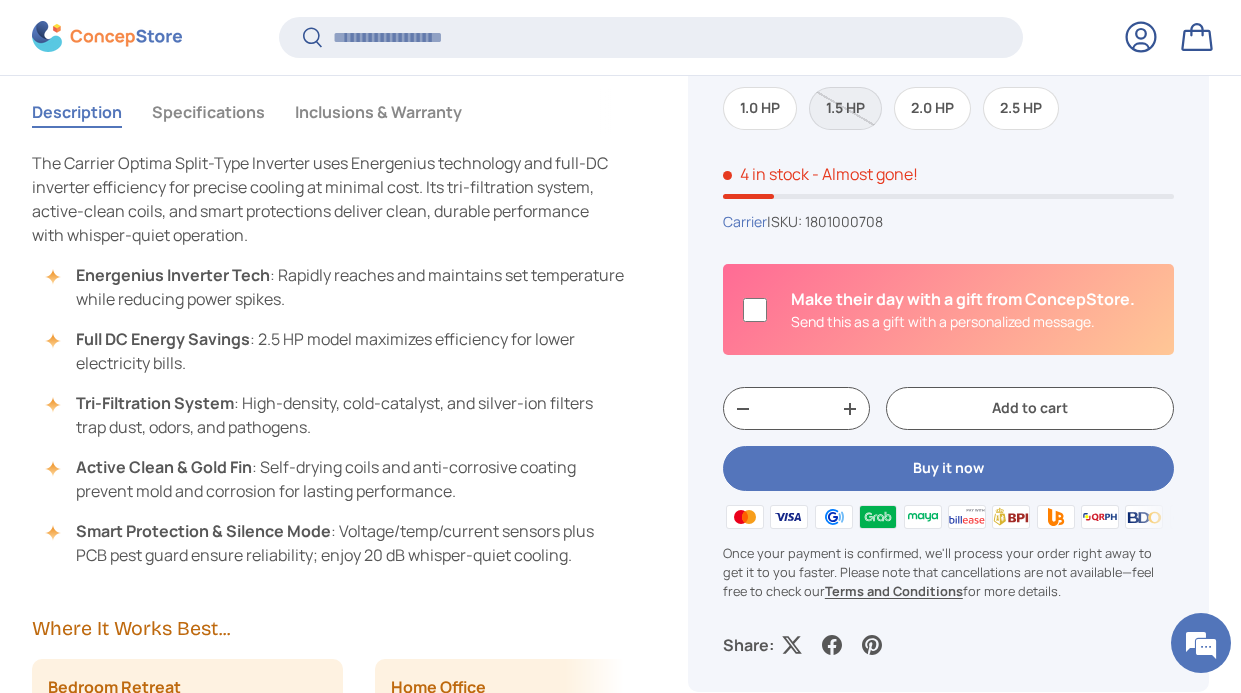 scroll, scrollTop: 896, scrollLeft: 0, axis: vertical 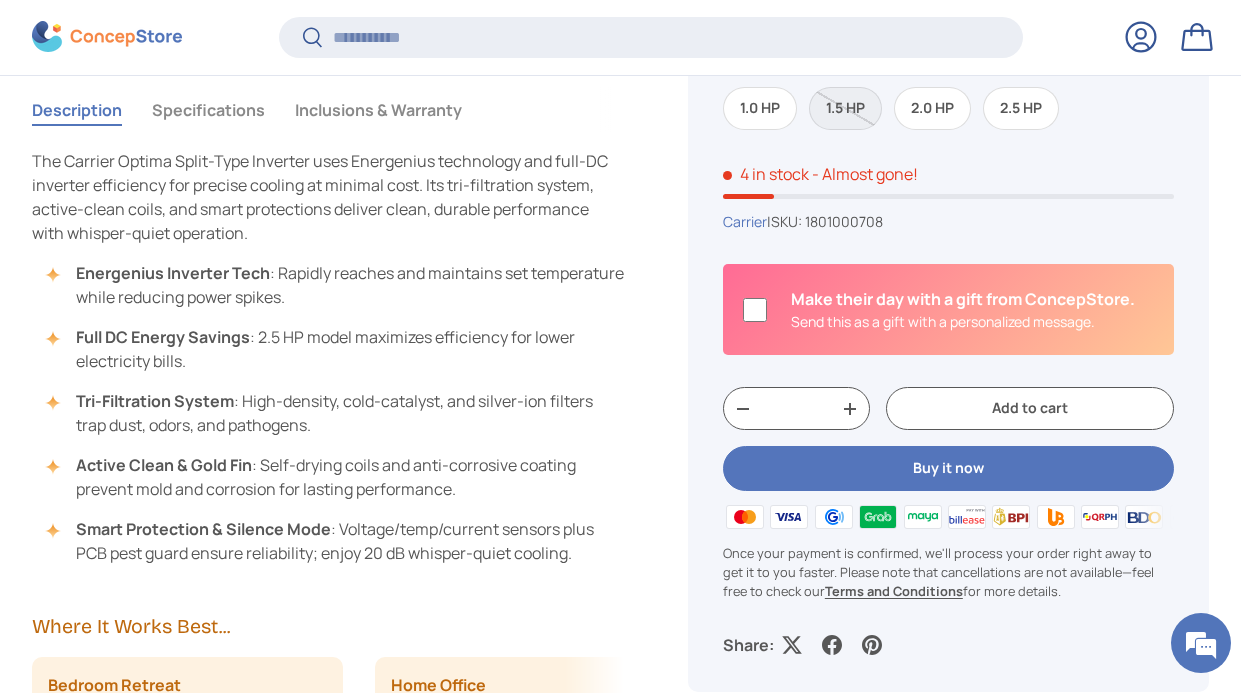 click on "Specifications" at bounding box center (208, 110) 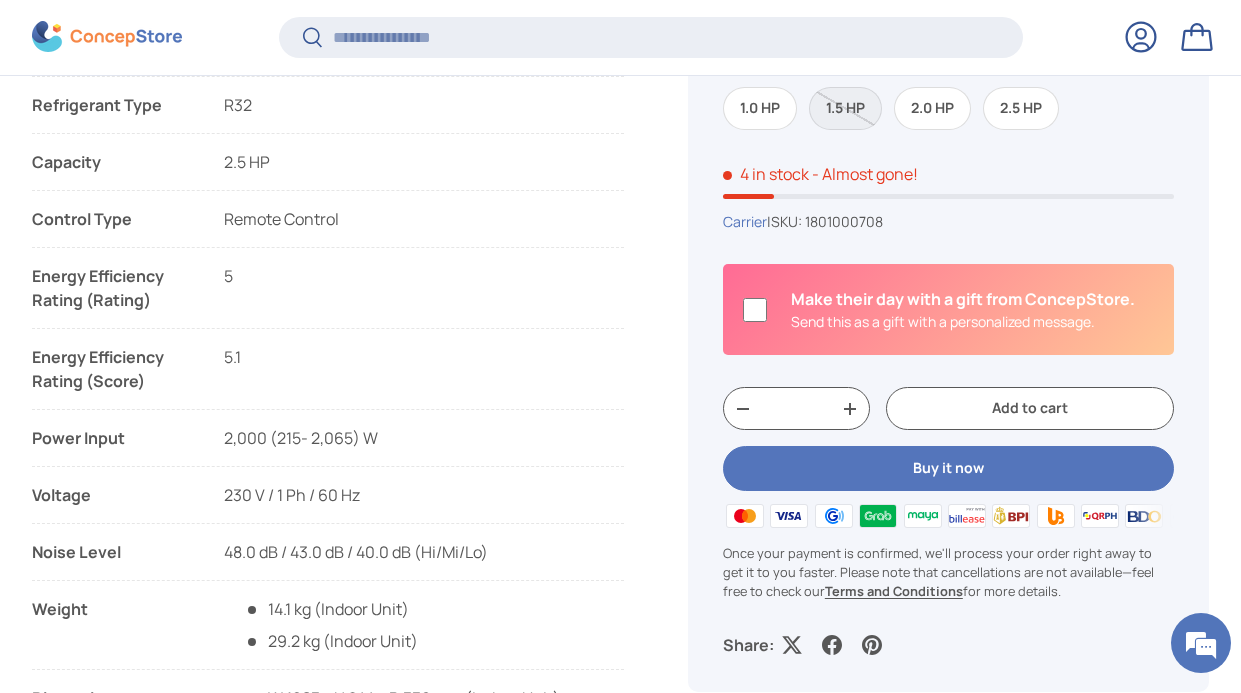 scroll, scrollTop: 1496, scrollLeft: 0, axis: vertical 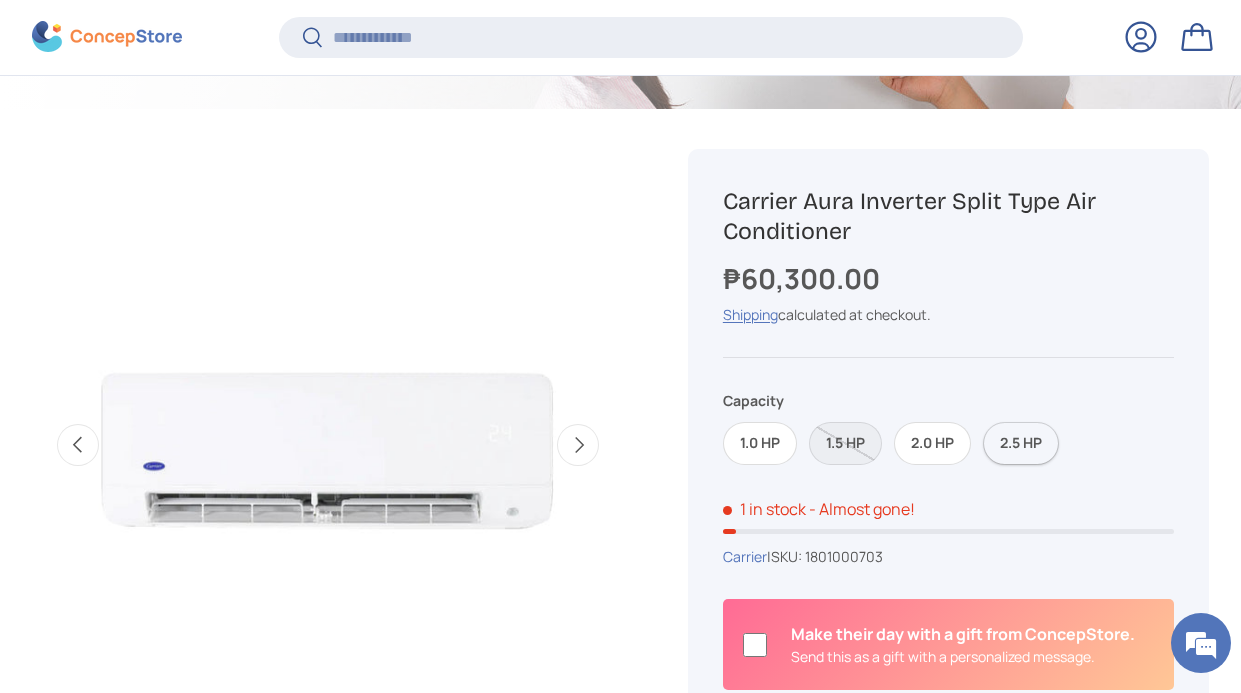 click on "2.5 HP" at bounding box center [1021, 443] 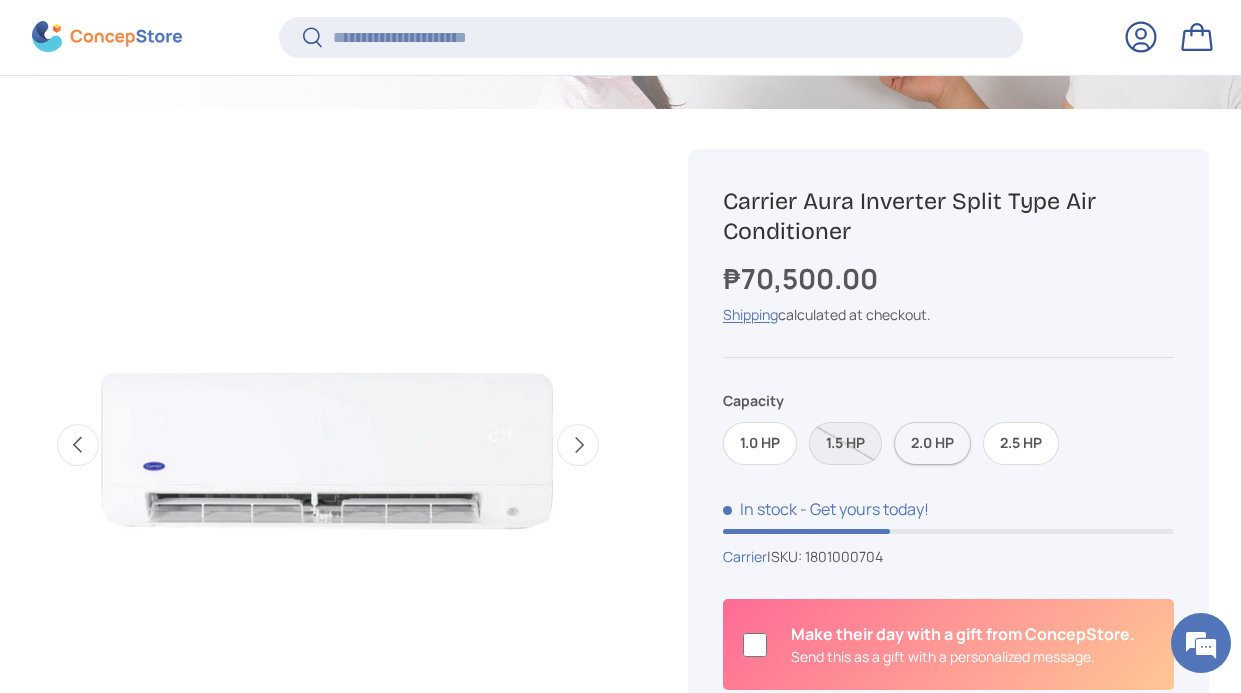 click on "2.0 HP" at bounding box center (932, 443) 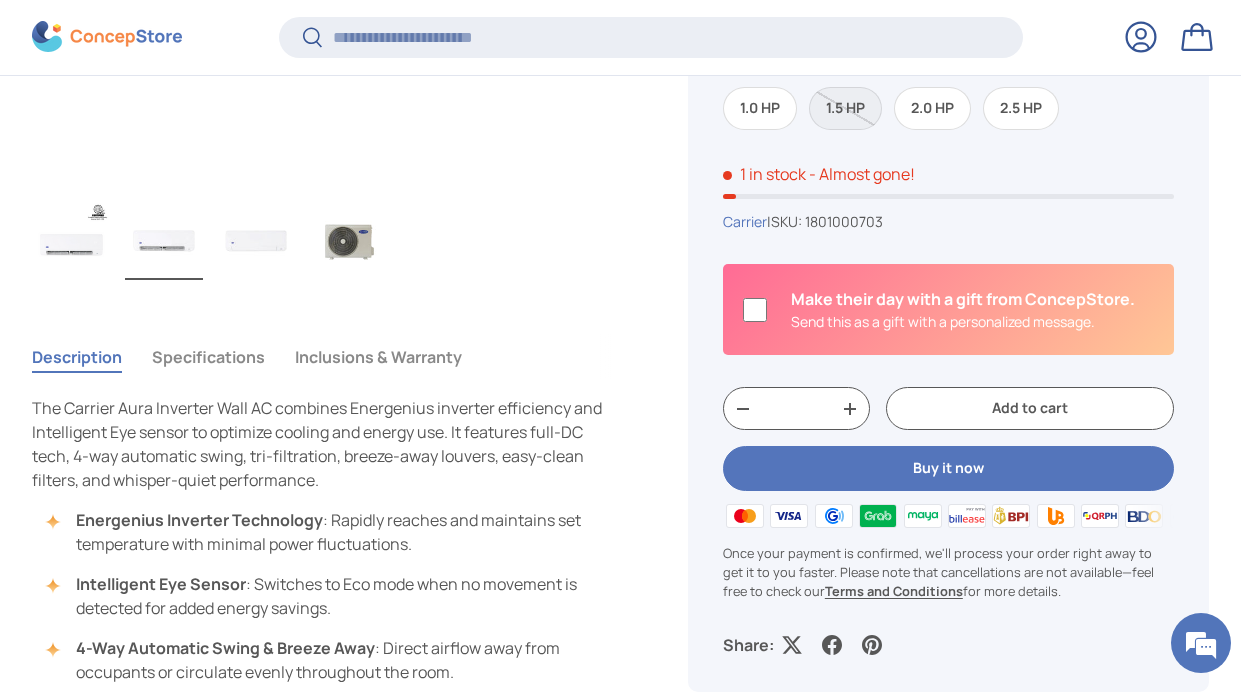 scroll, scrollTop: 1296, scrollLeft: 0, axis: vertical 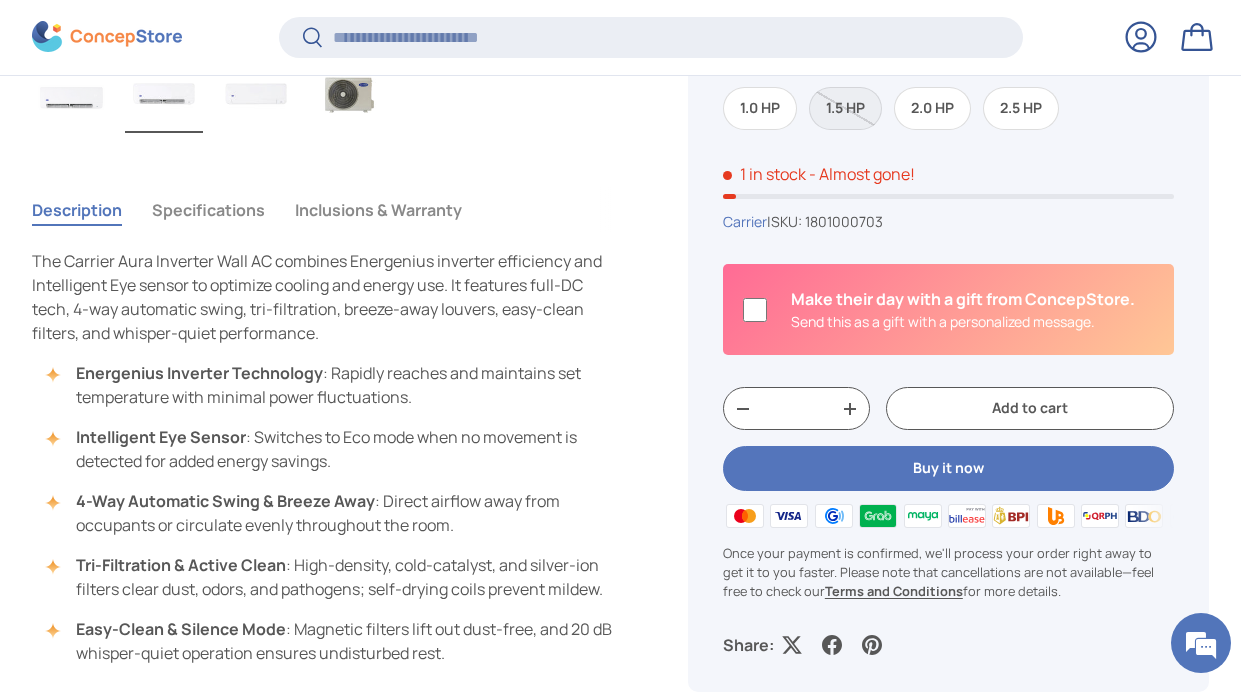 click on "Specifications" at bounding box center (208, 210) 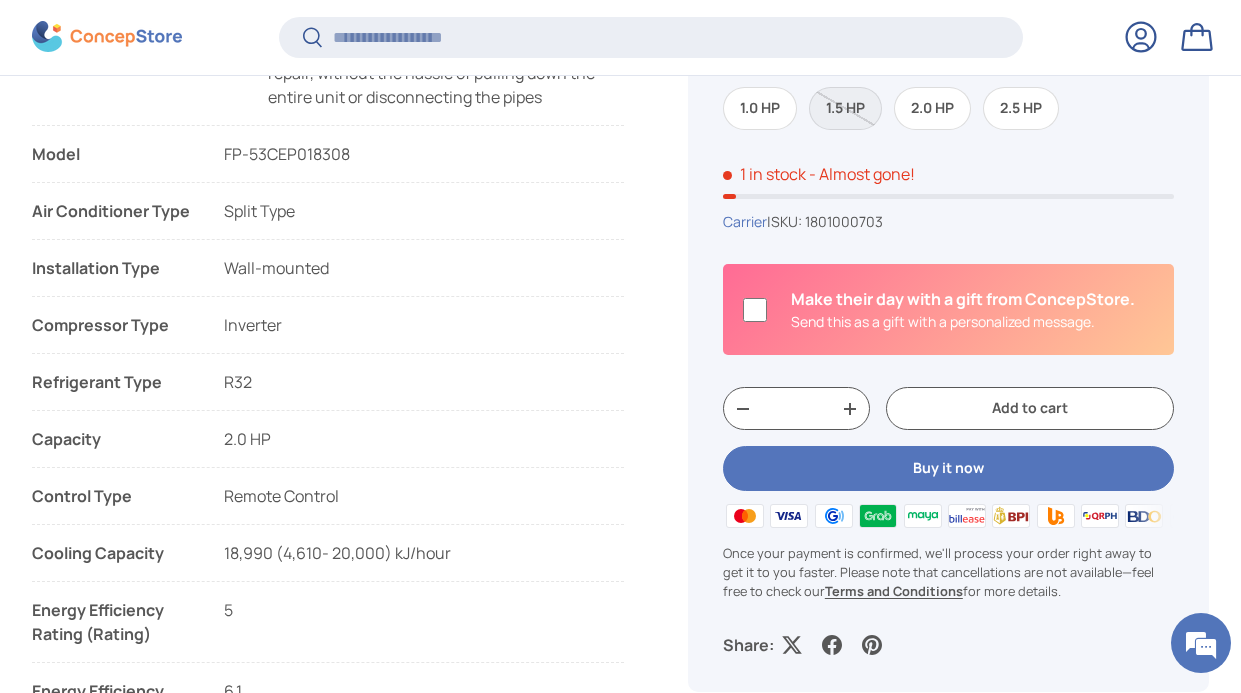 scroll, scrollTop: 2000, scrollLeft: 0, axis: vertical 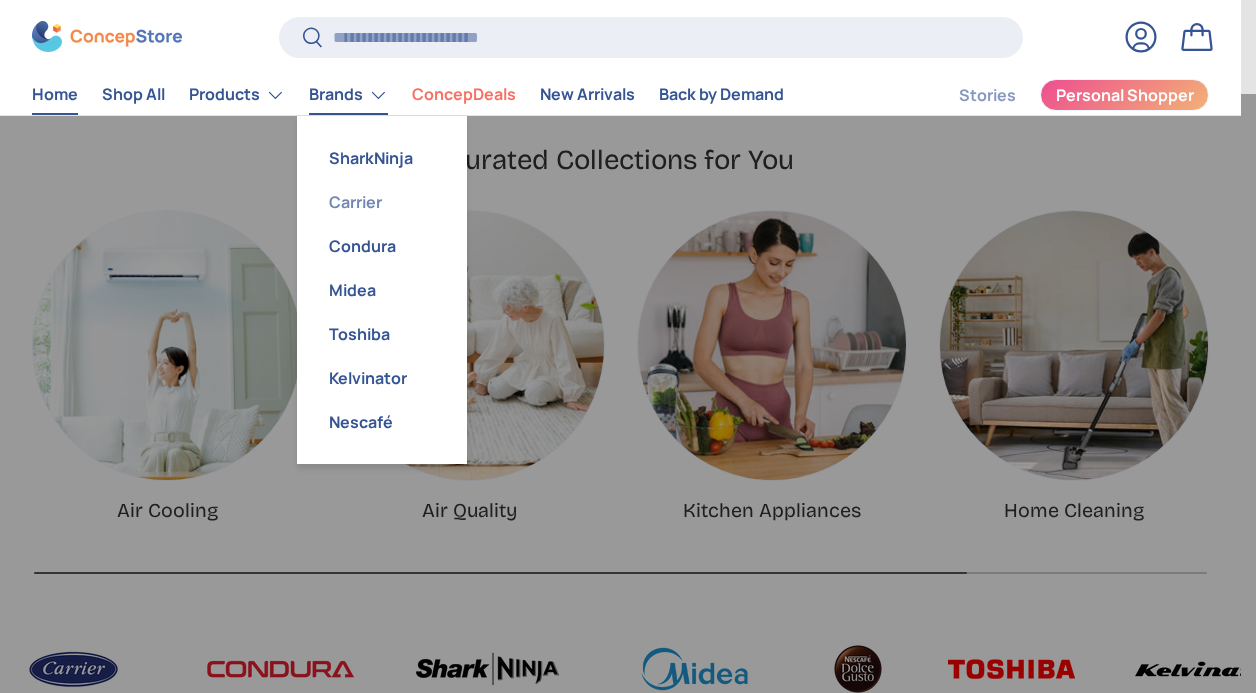 click on "Carrier" at bounding box center (382, 202) 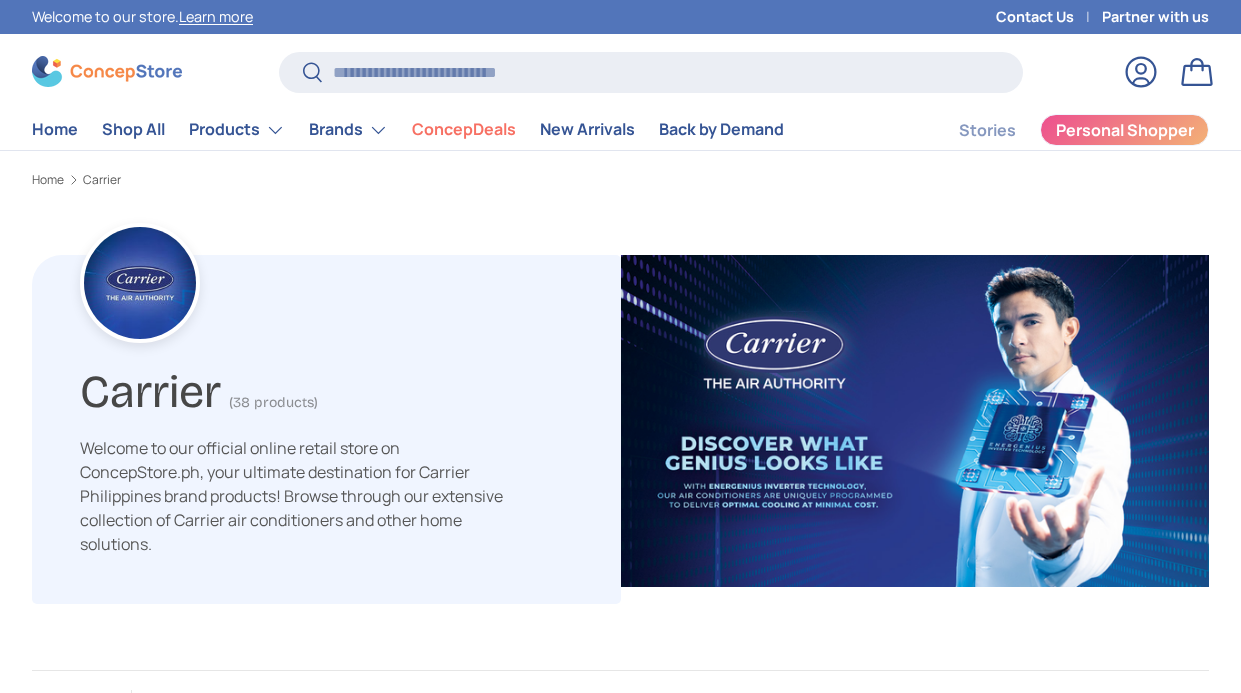 scroll, scrollTop: 600, scrollLeft: 0, axis: vertical 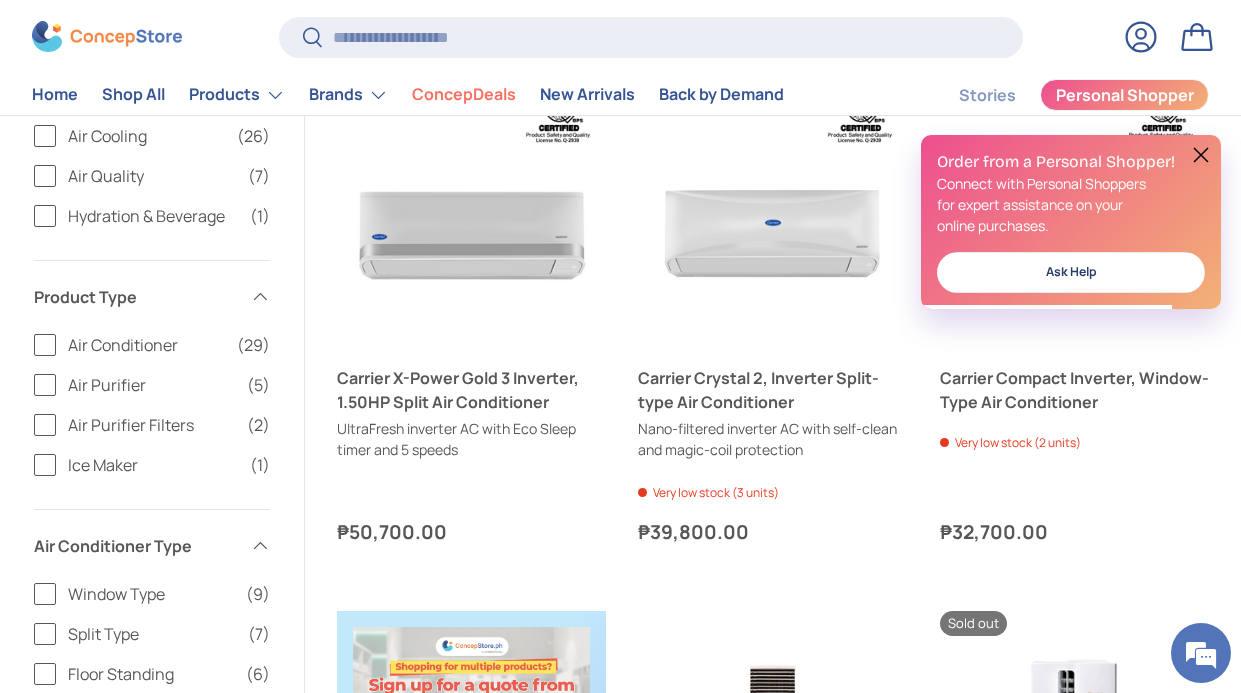 click at bounding box center [1201, 155] 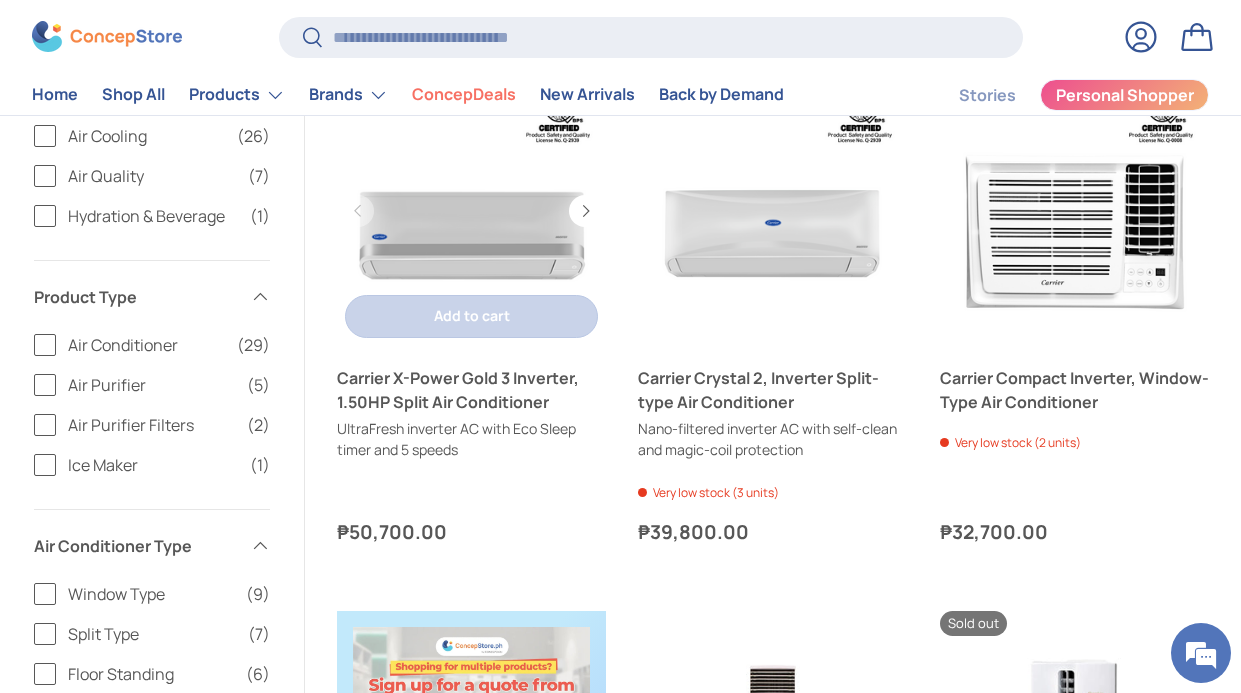 scroll, scrollTop: 0, scrollLeft: 0, axis: both 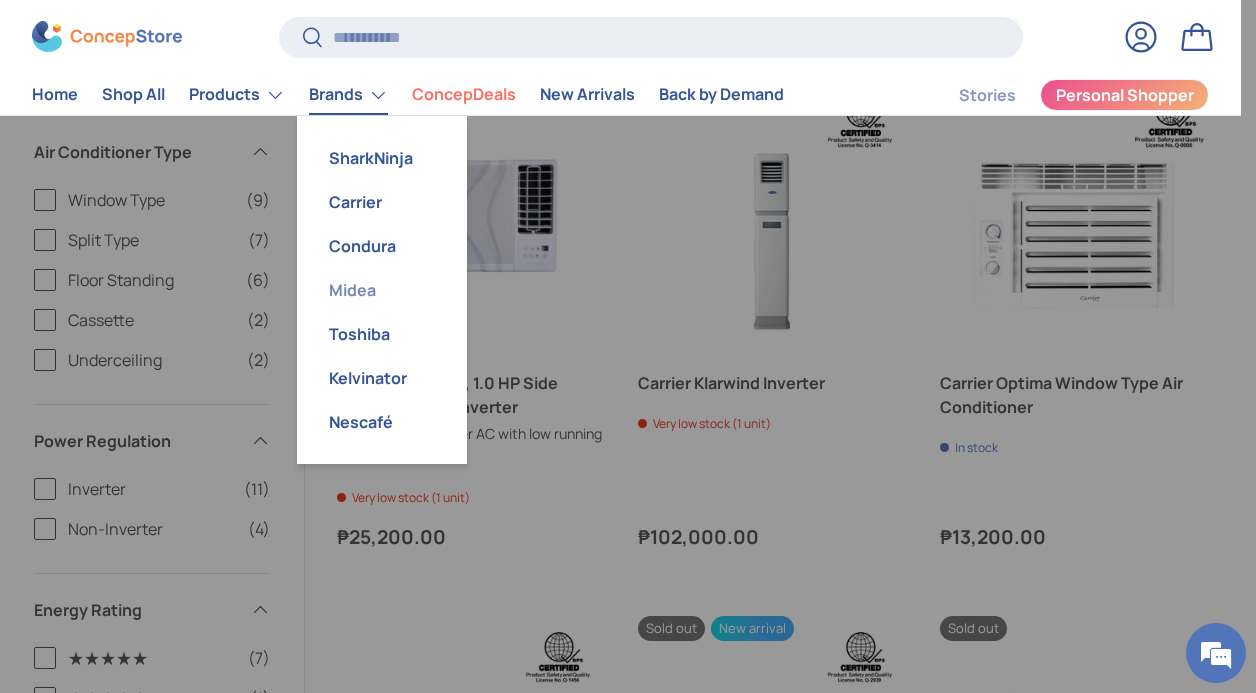 click on "Midea" at bounding box center [382, 290] 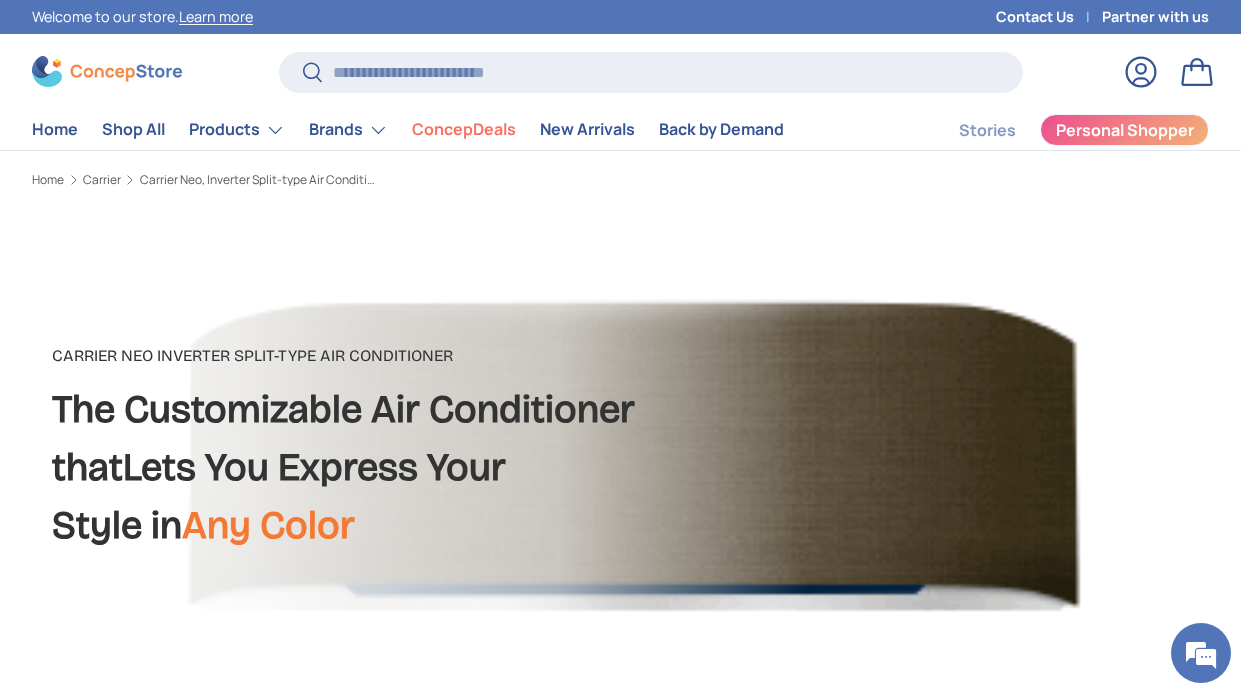 scroll, scrollTop: 0, scrollLeft: 0, axis: both 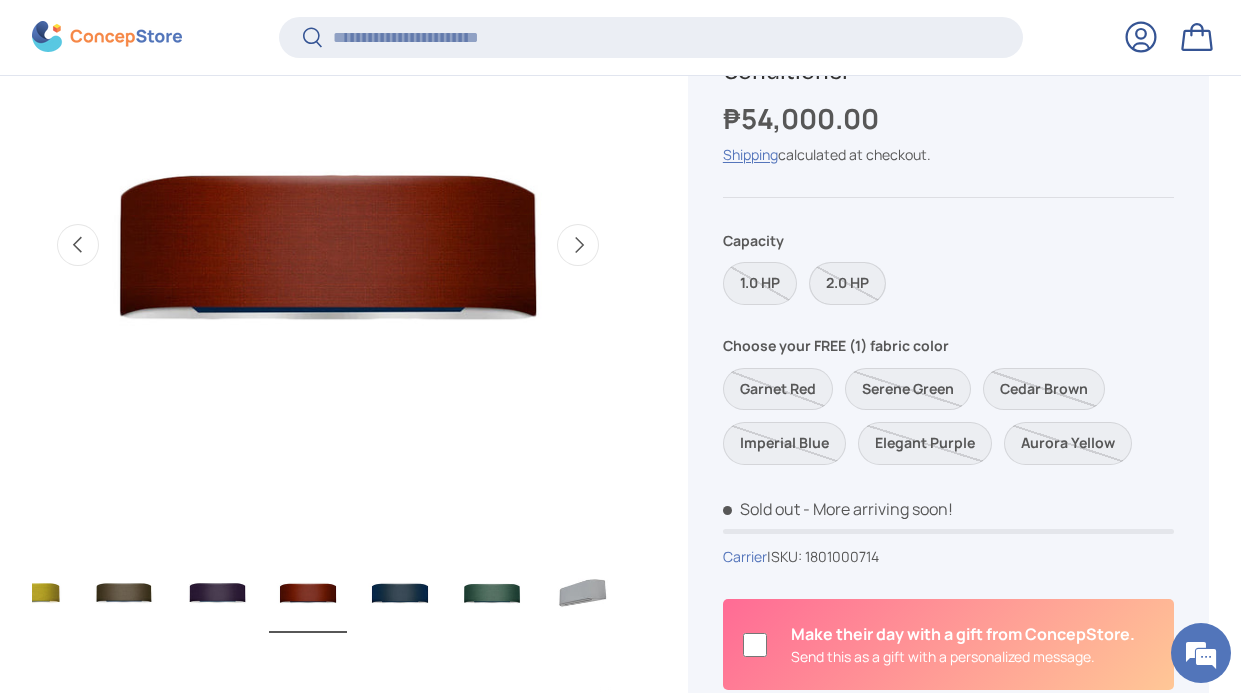 click on "2.0 HP" at bounding box center (847, 283) 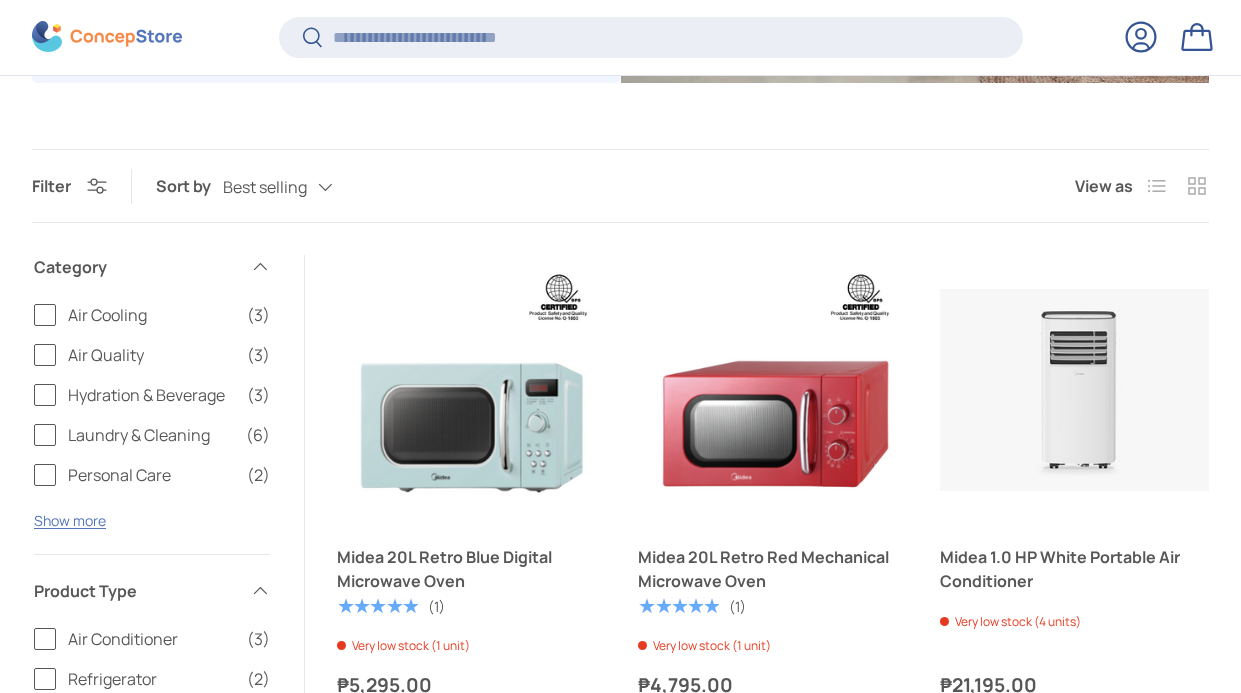 scroll, scrollTop: 896, scrollLeft: 0, axis: vertical 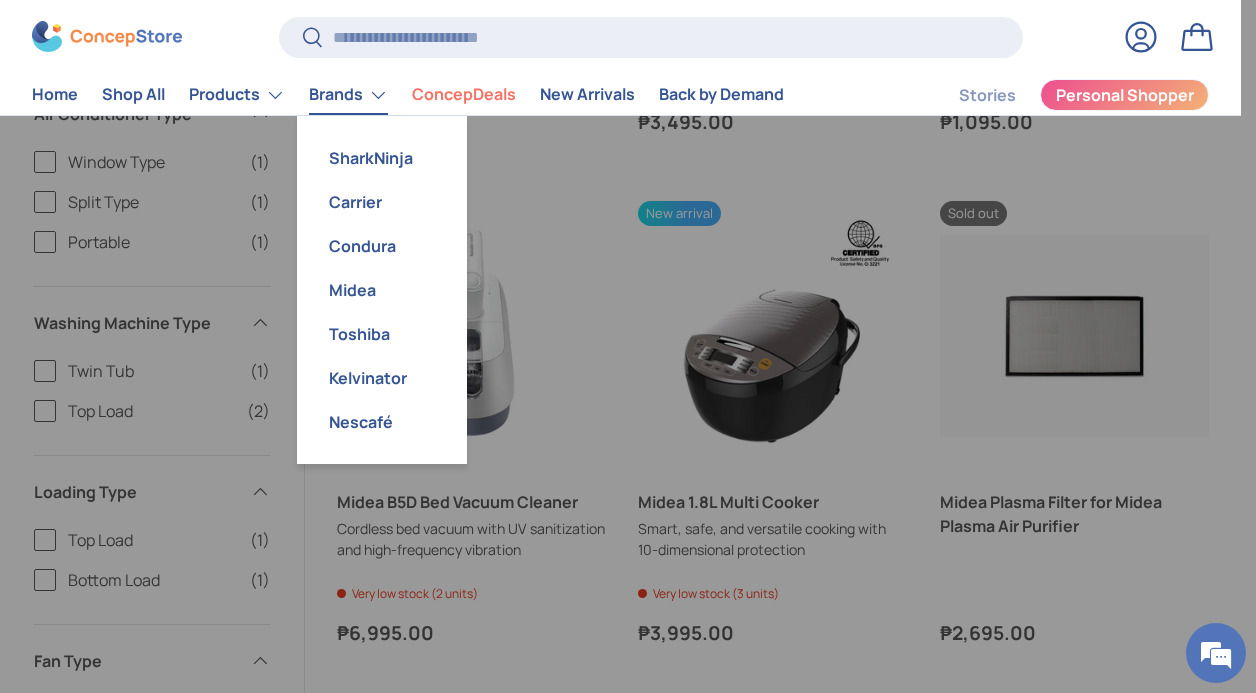 click on "Brands" at bounding box center [348, 95] 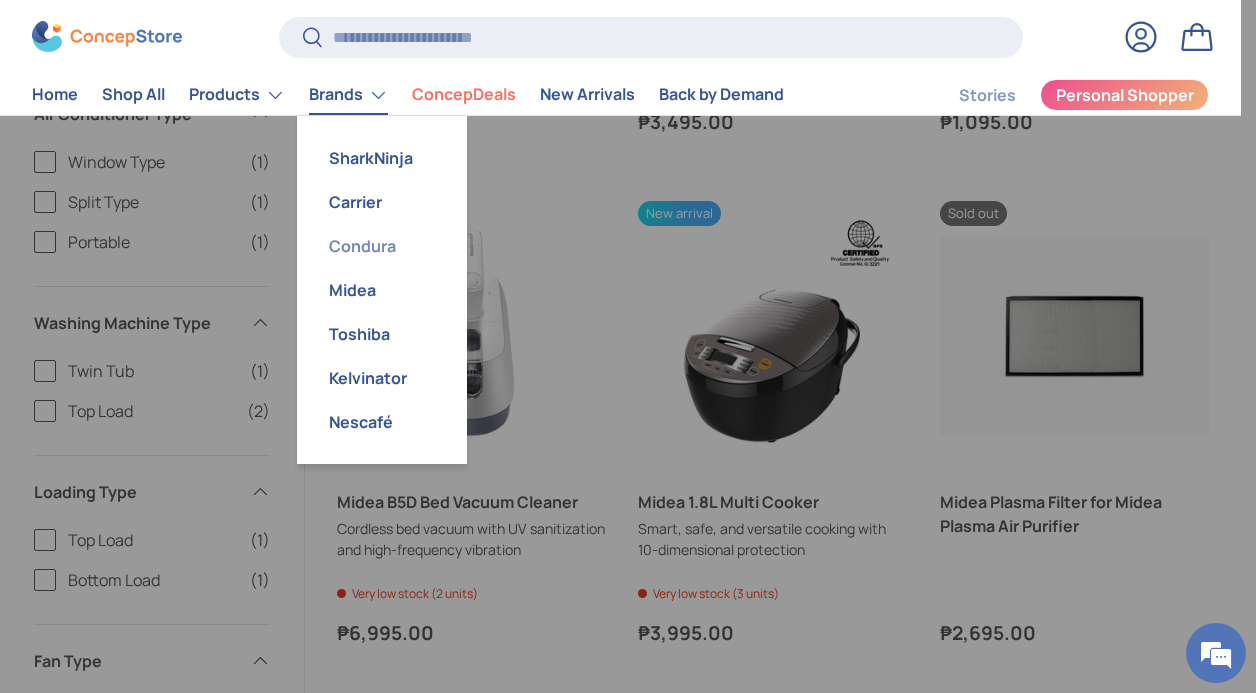 click on "Condura" at bounding box center (382, 246) 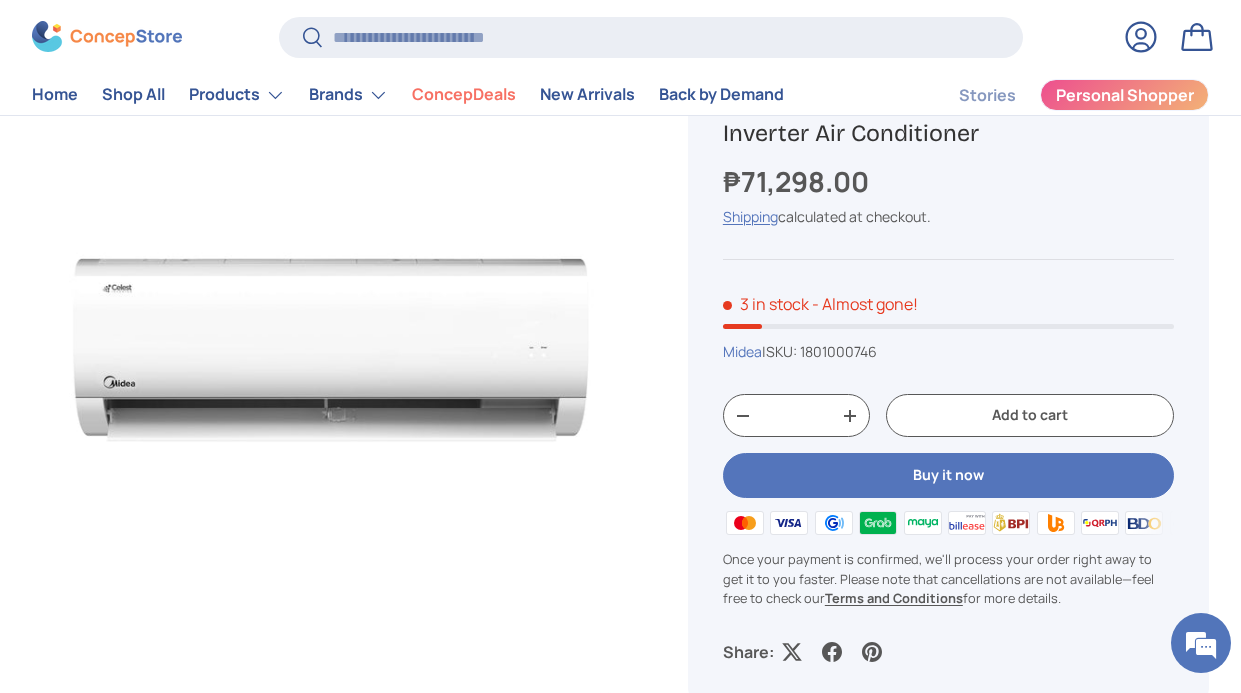 scroll, scrollTop: 200, scrollLeft: 0, axis: vertical 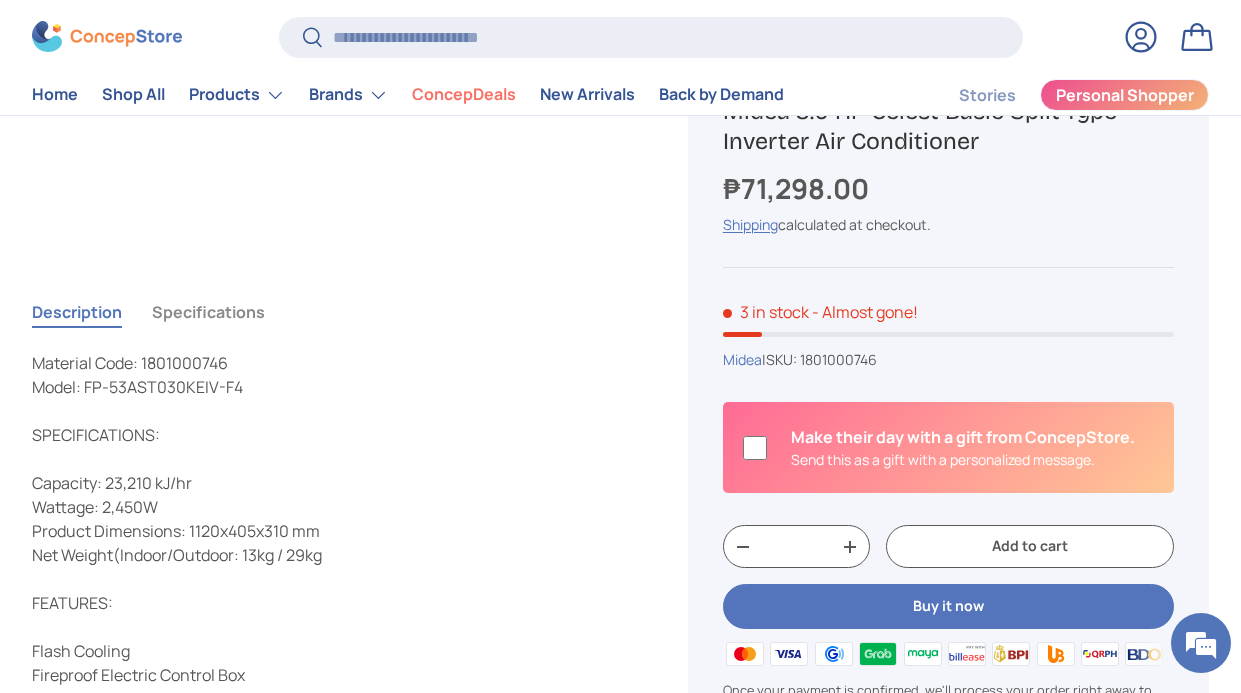 click on "Specifications" at bounding box center [208, 312] 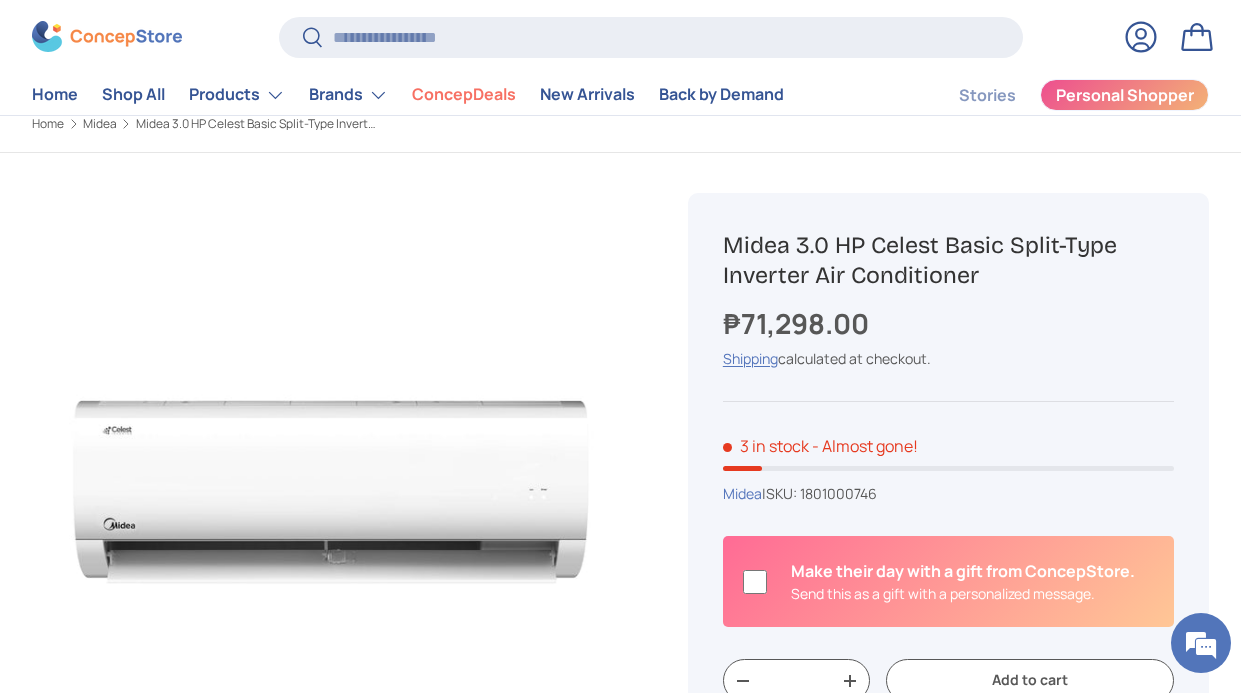 scroll, scrollTop: 0, scrollLeft: 0, axis: both 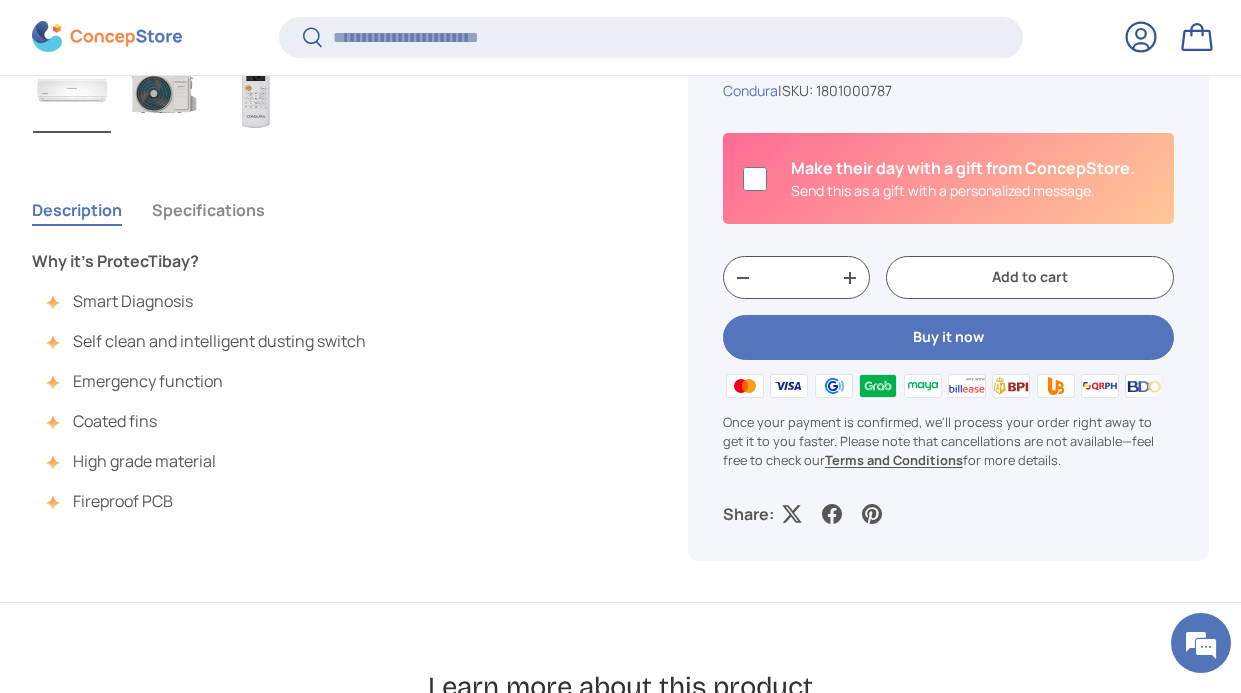 click on "Specifications" at bounding box center (208, 210) 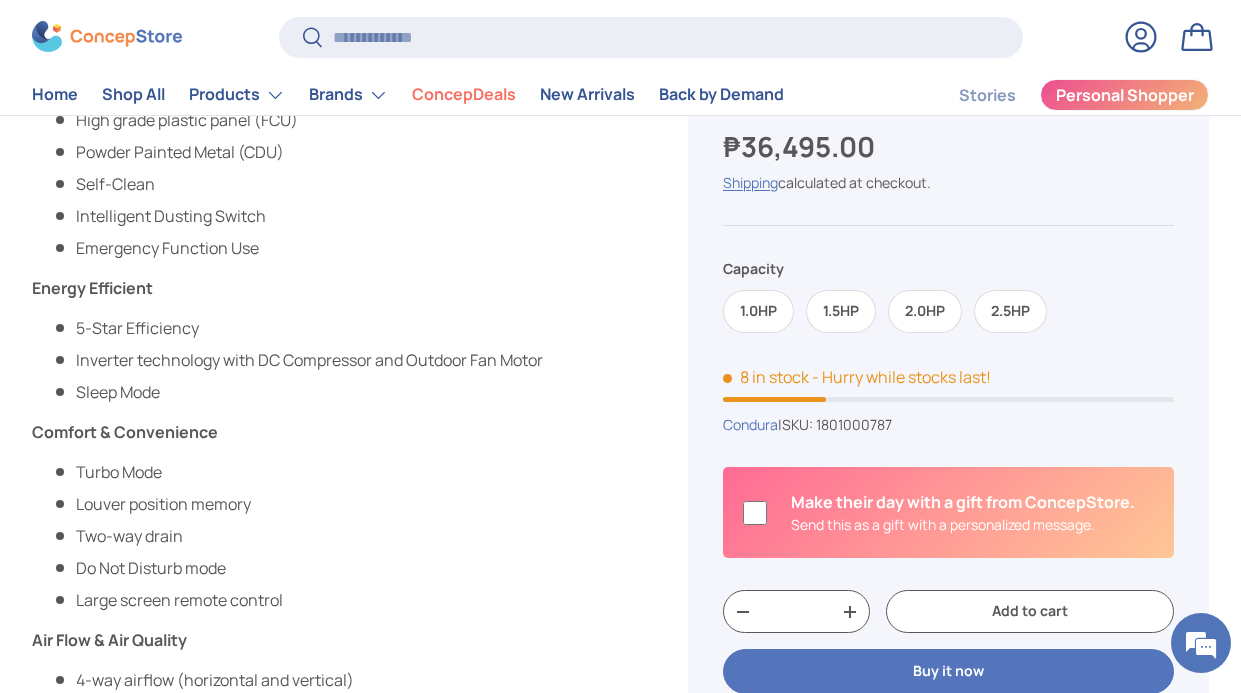 scroll, scrollTop: 1300, scrollLeft: 0, axis: vertical 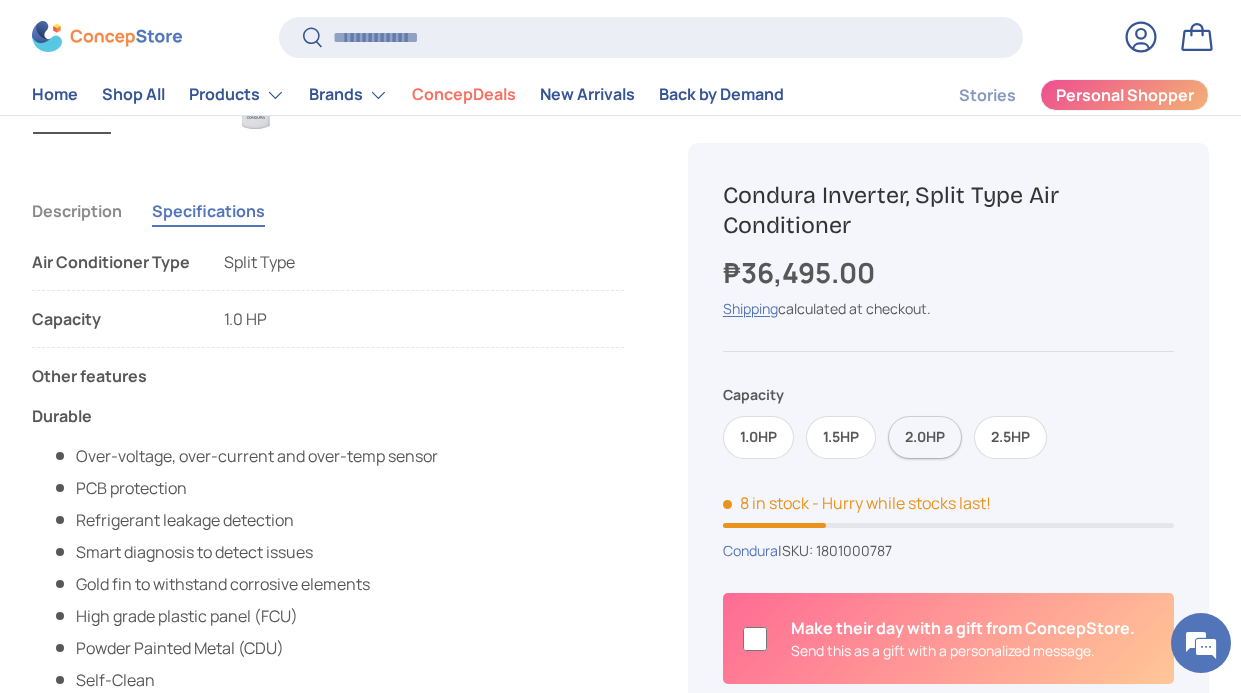 click on "2.0HP" at bounding box center (925, 438) 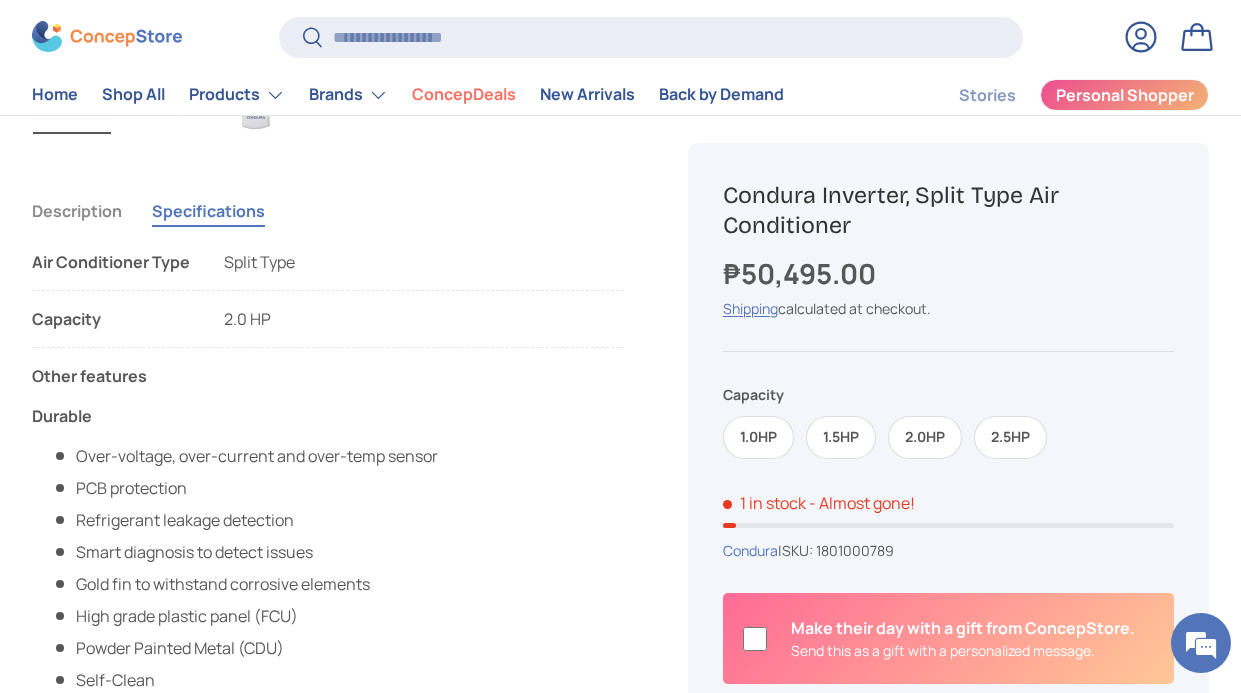 scroll, scrollTop: 0, scrollLeft: 0, axis: both 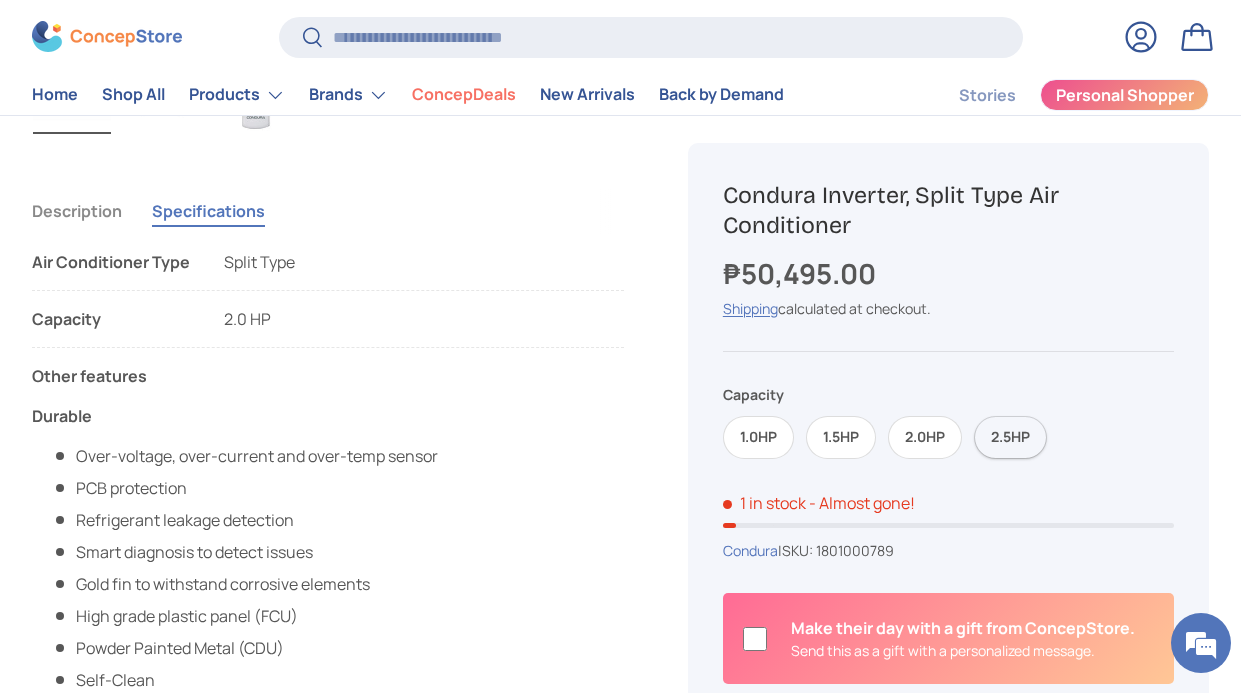 click on "2.5HP" at bounding box center [1010, 438] 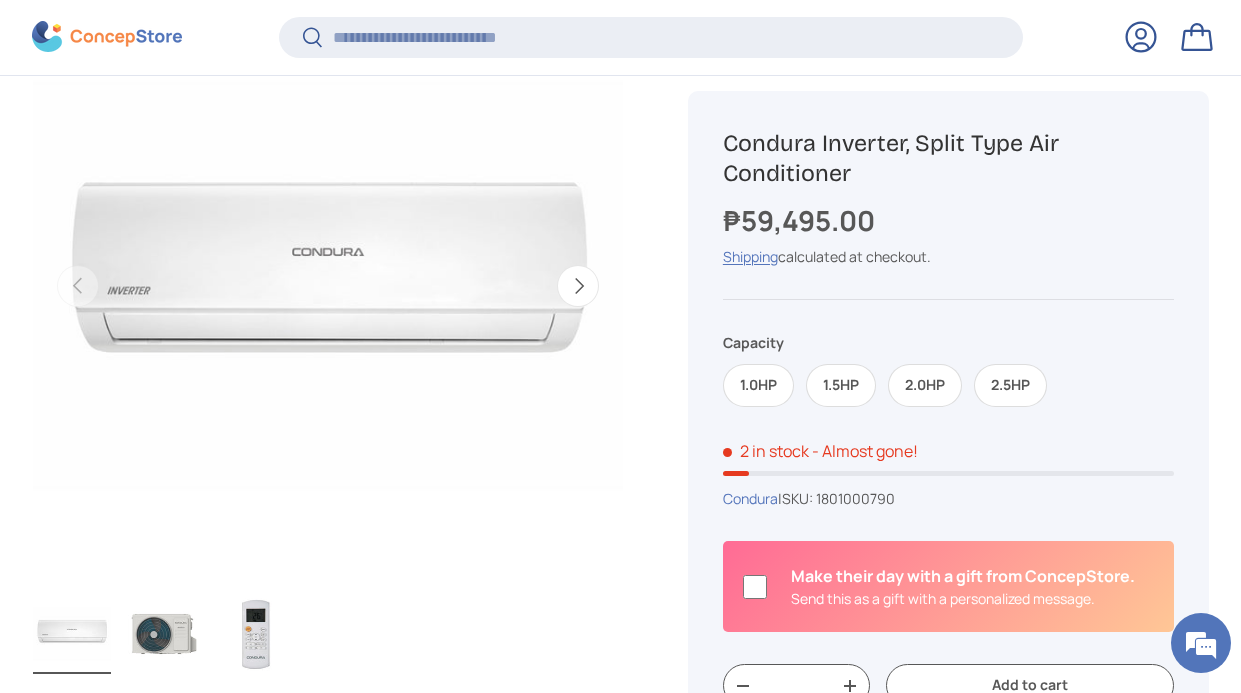 scroll, scrollTop: 1096, scrollLeft: 0, axis: vertical 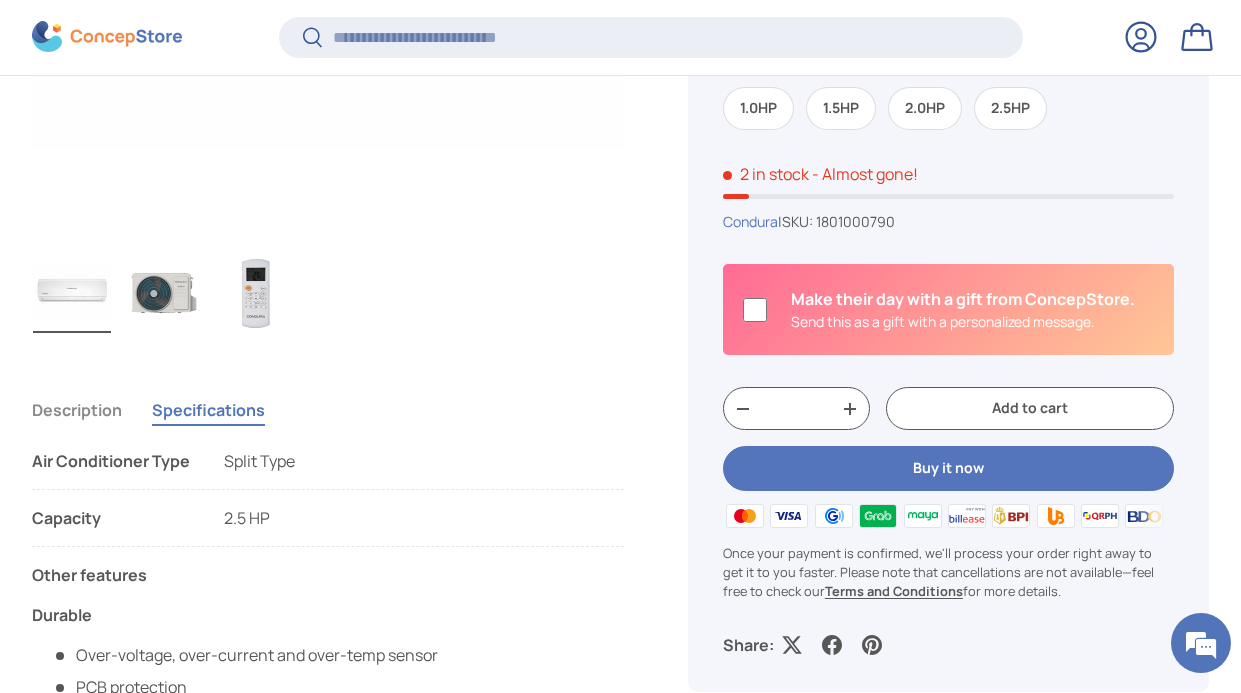 click at bounding box center [164, 293] 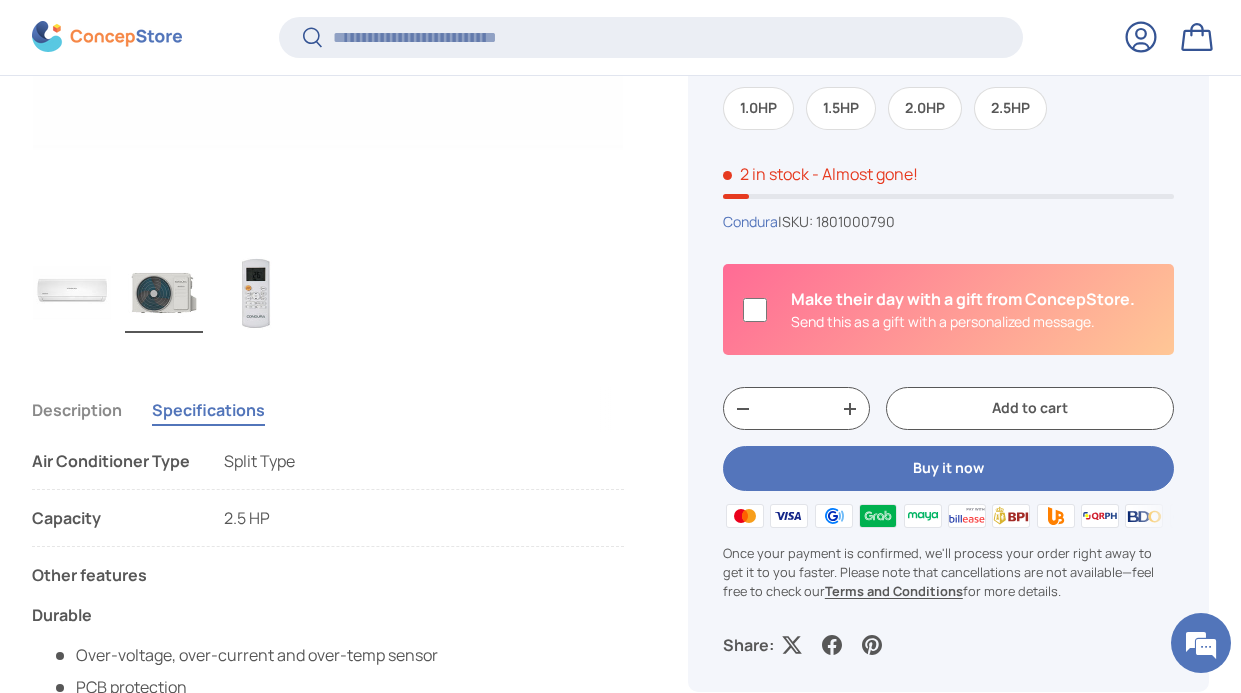 scroll, scrollTop: 0, scrollLeft: 602, axis: horizontal 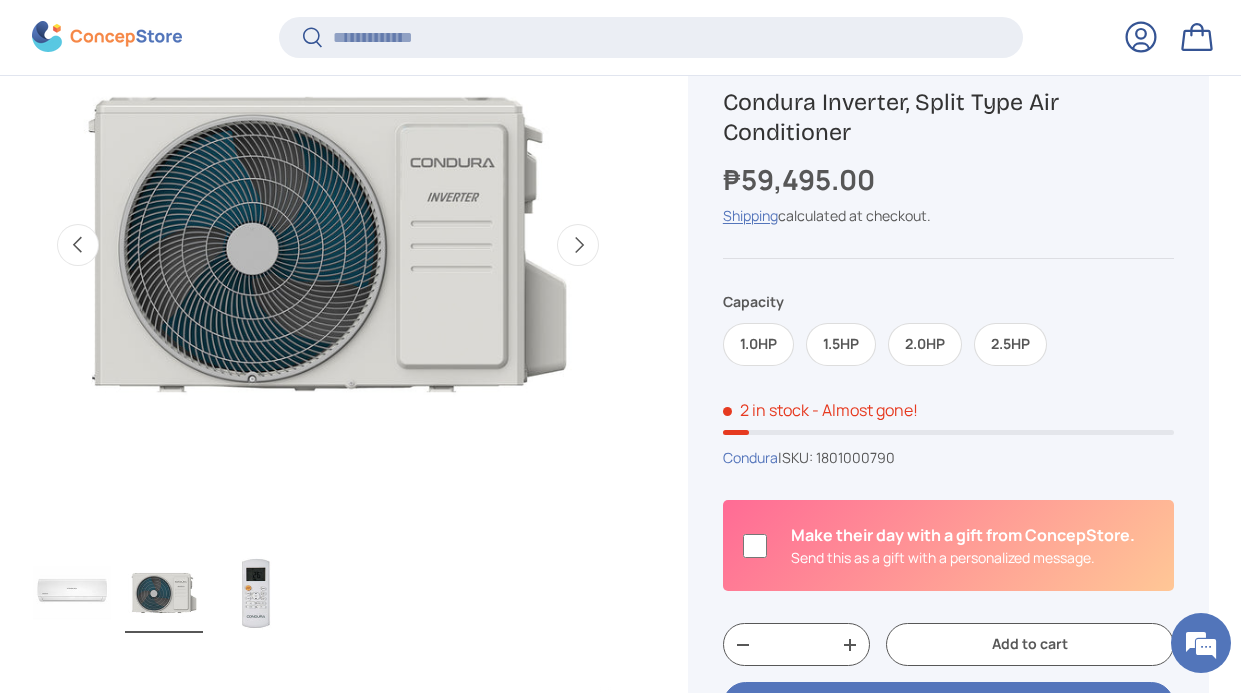 click at bounding box center [256, 593] 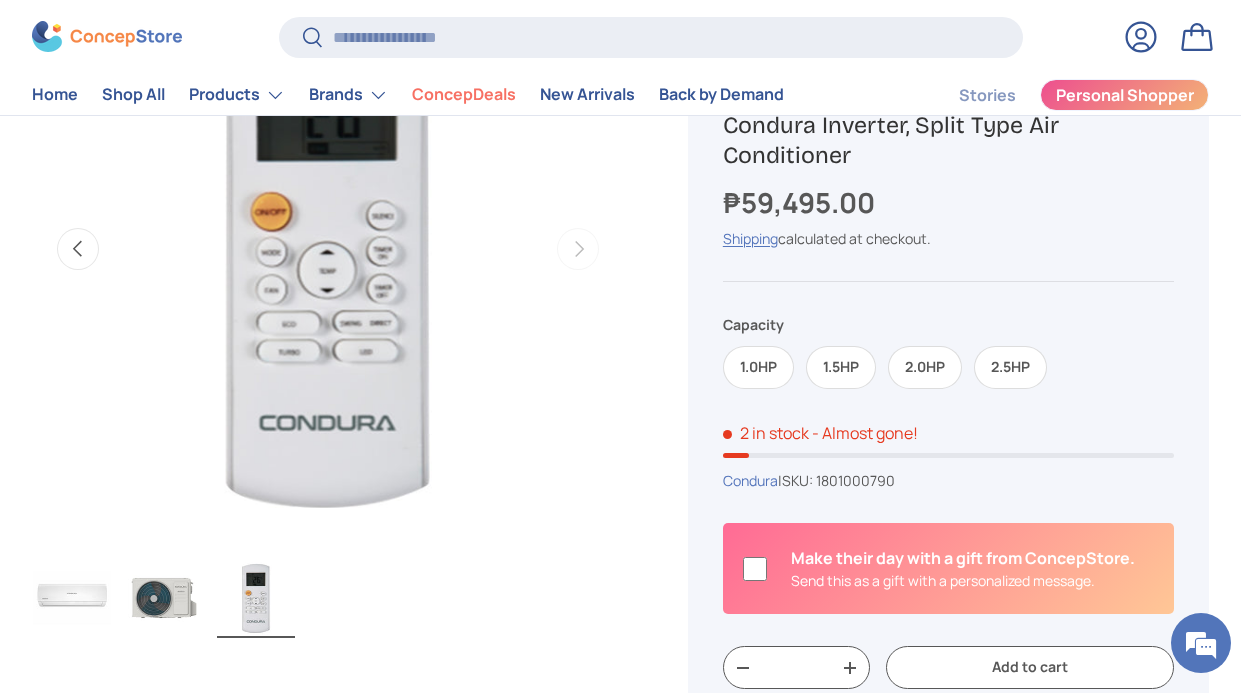 scroll, scrollTop: 700, scrollLeft: 0, axis: vertical 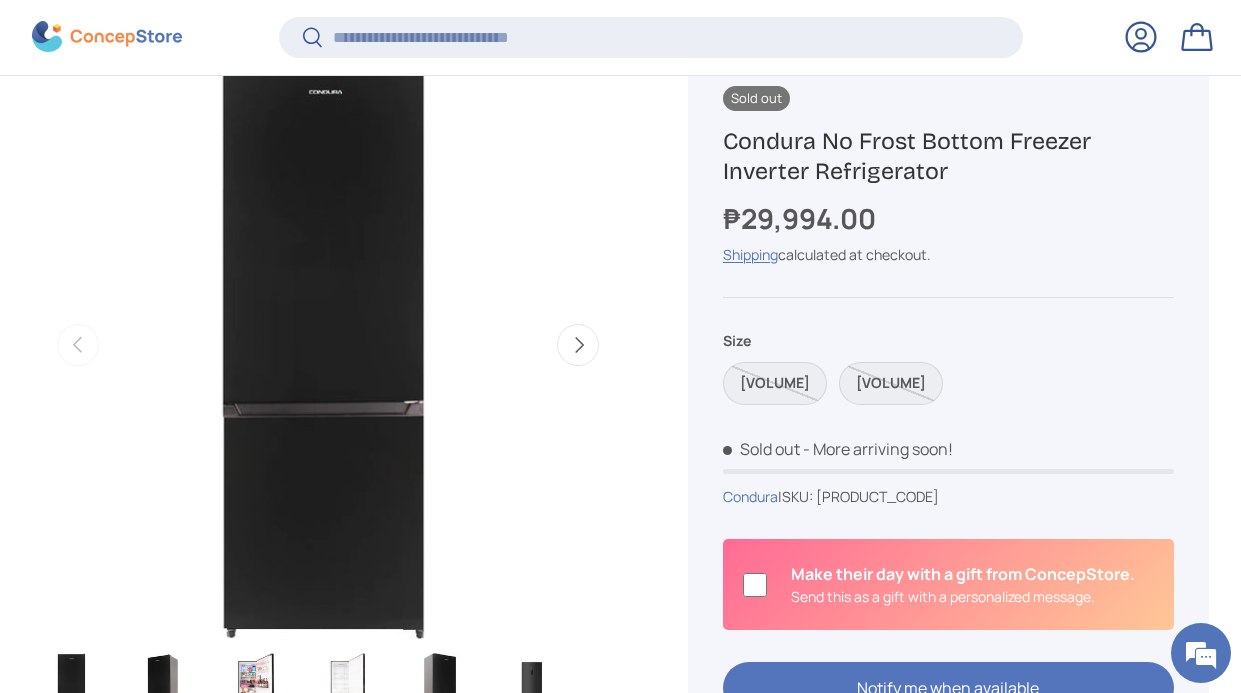 click on "Next" at bounding box center (578, 345) 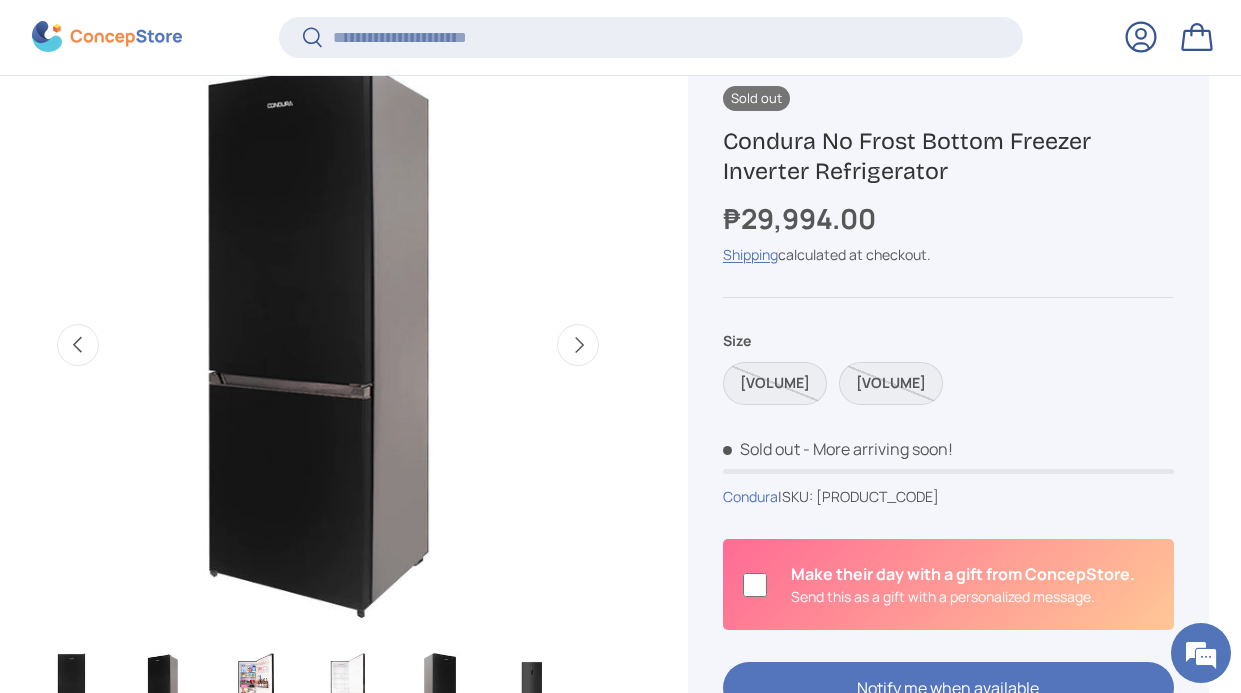 click on "Next" at bounding box center (578, 345) 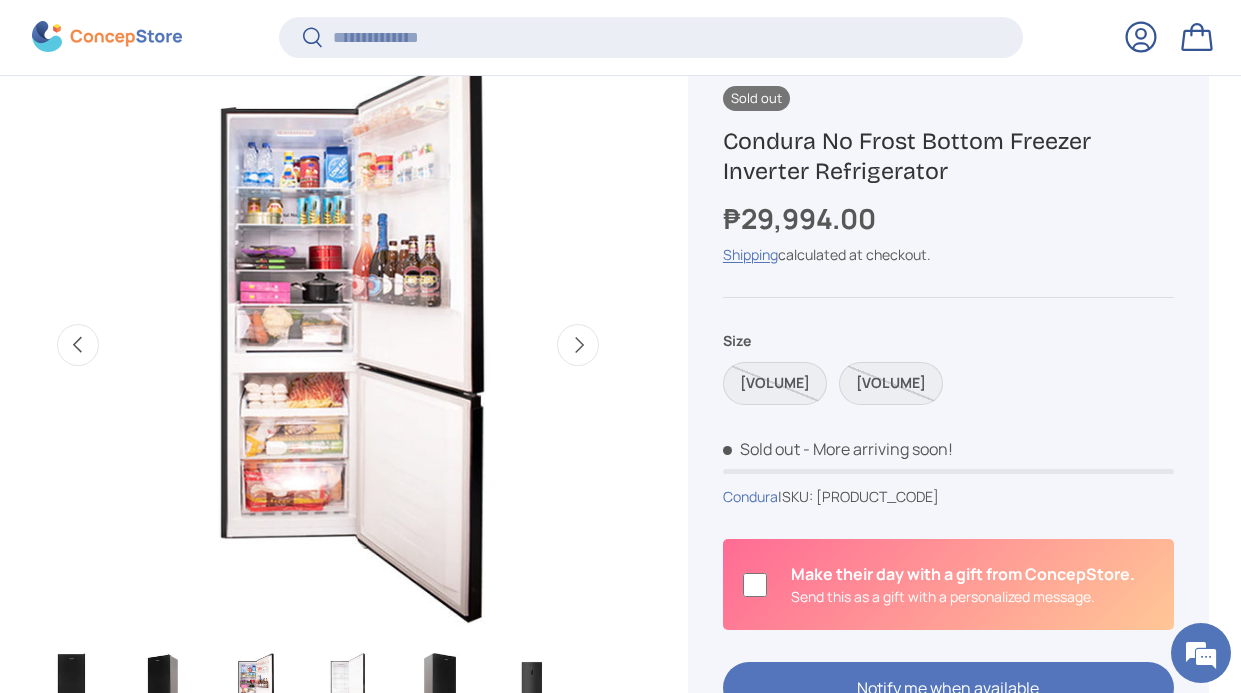 scroll, scrollTop: 0, scrollLeft: 1204, axis: horizontal 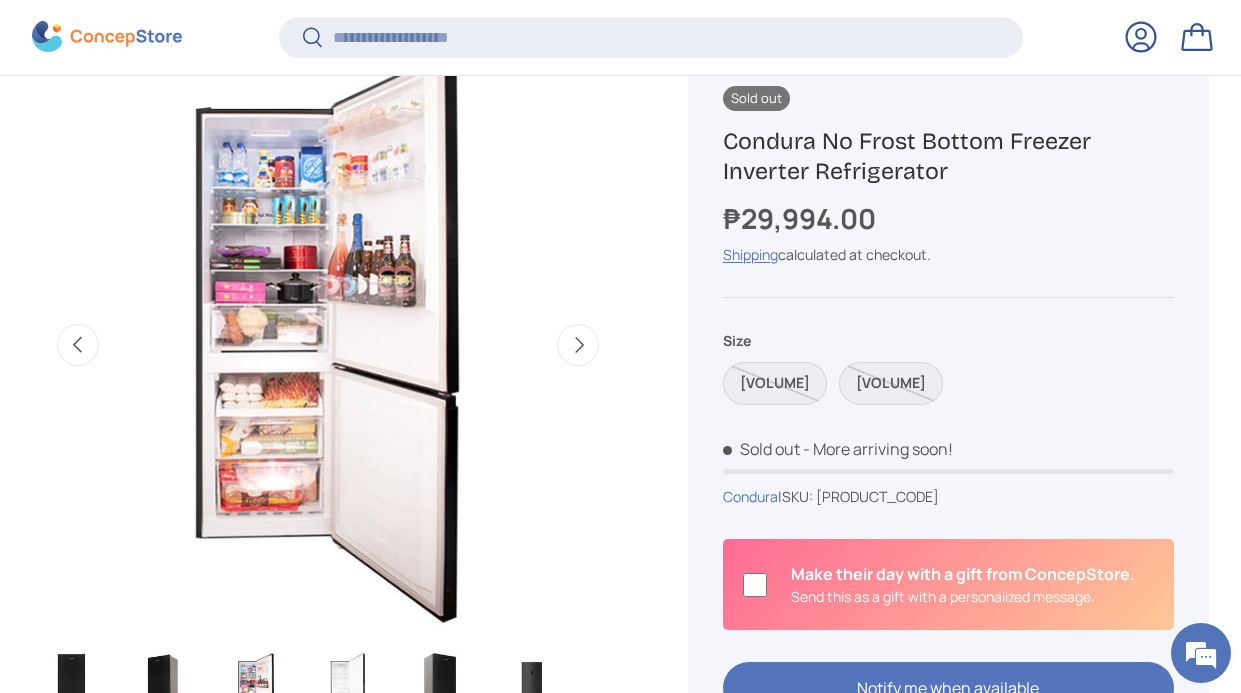 click on "Next" at bounding box center (578, 345) 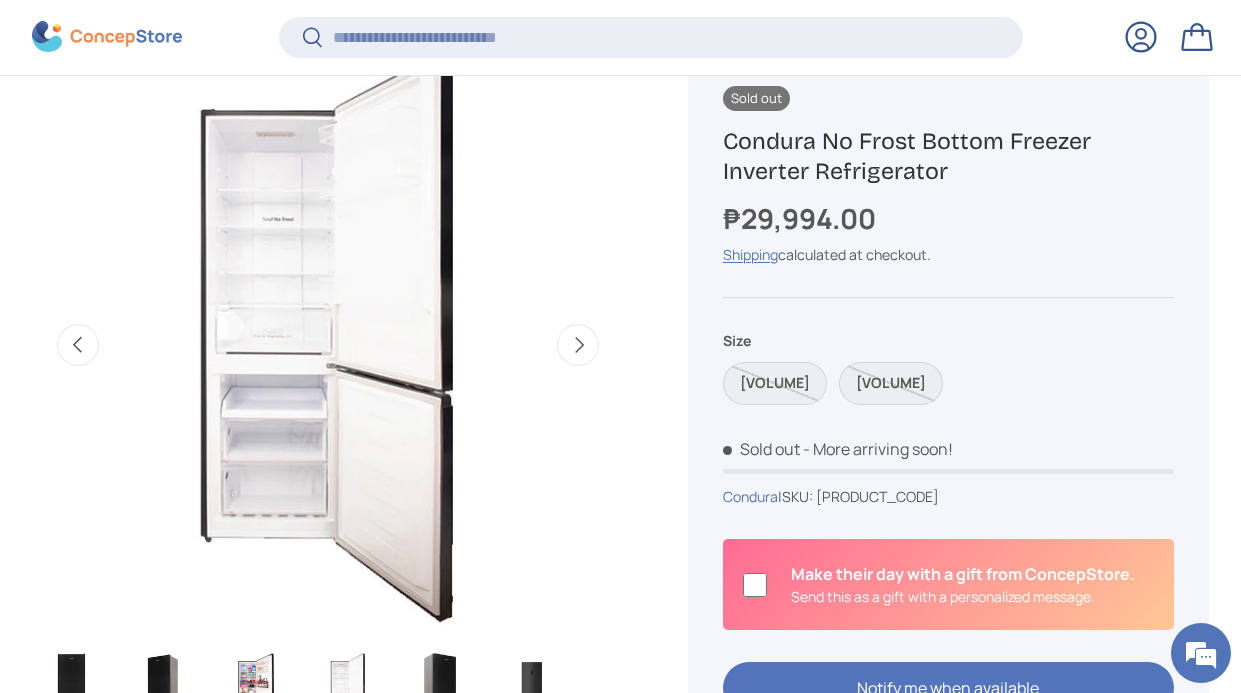 click on "Next" at bounding box center [578, 345] 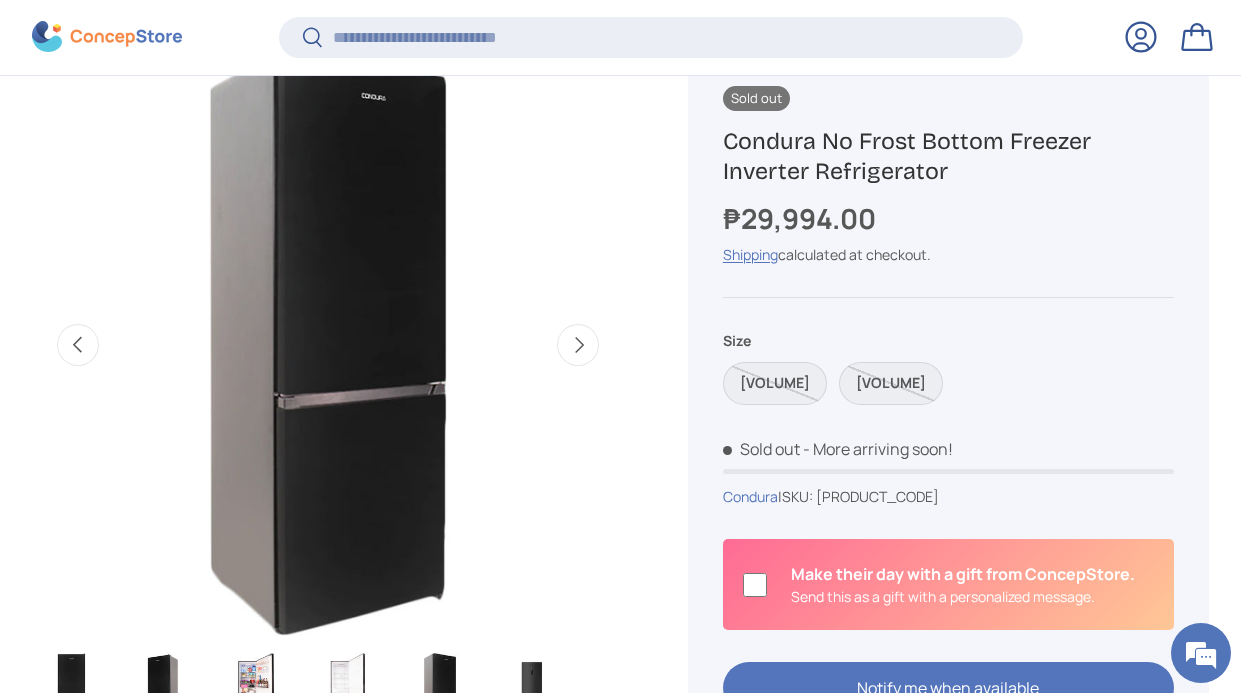 click on "Next" at bounding box center (578, 345) 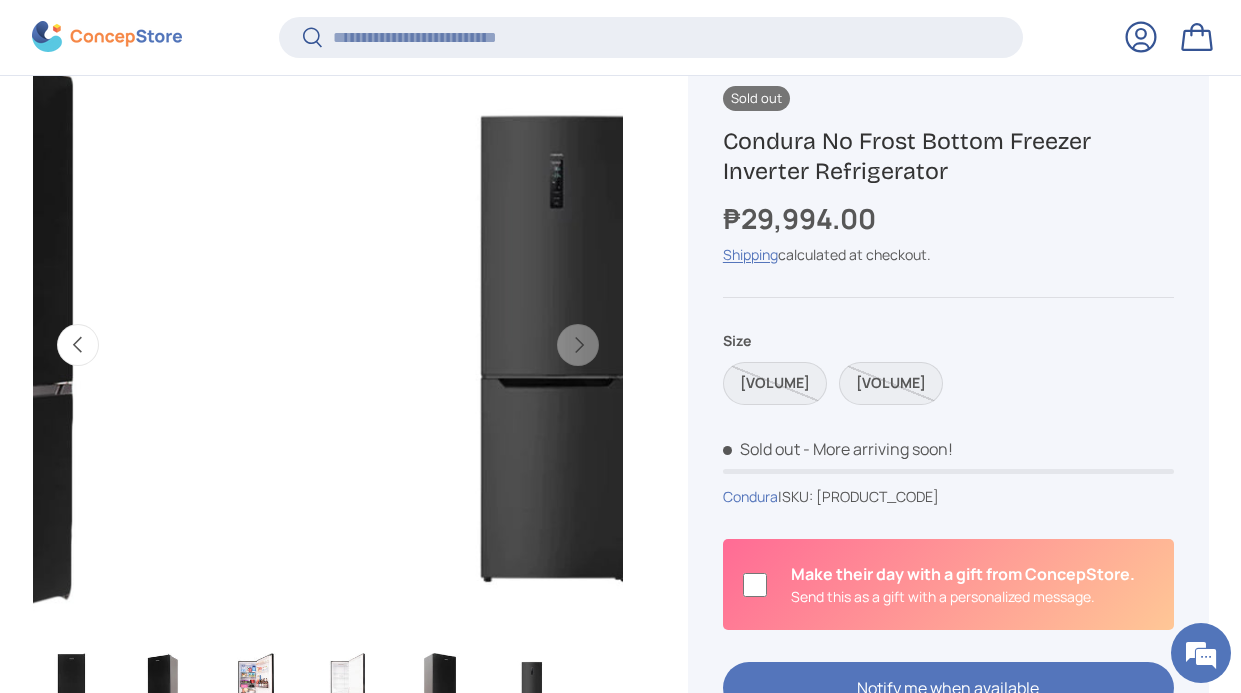 scroll, scrollTop: 0, scrollLeft: 3009, axis: horizontal 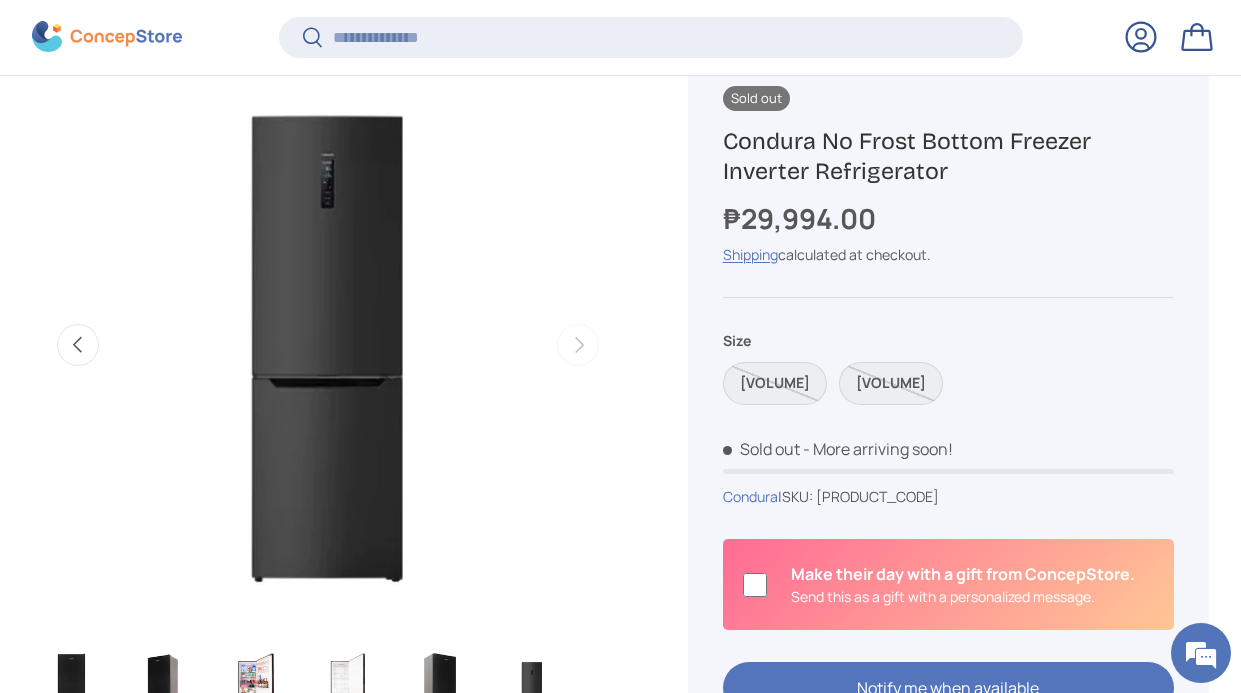 click on "Previous" at bounding box center [78, 345] 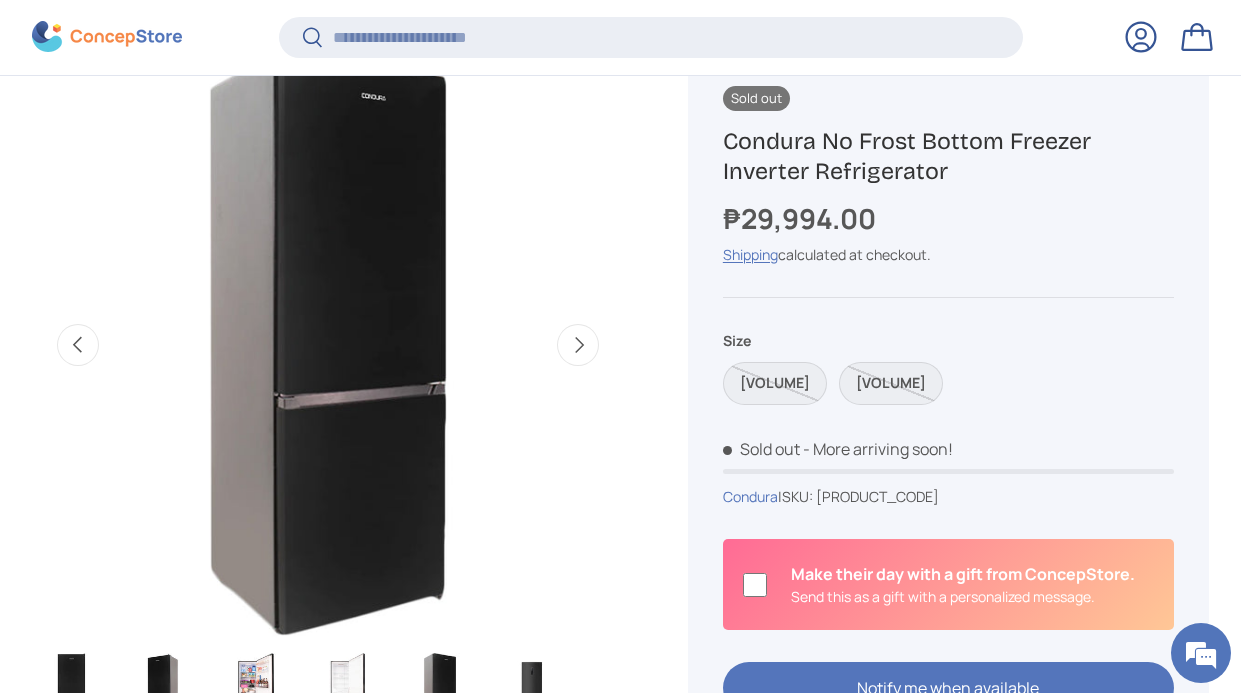click on "Previous" at bounding box center (78, 345) 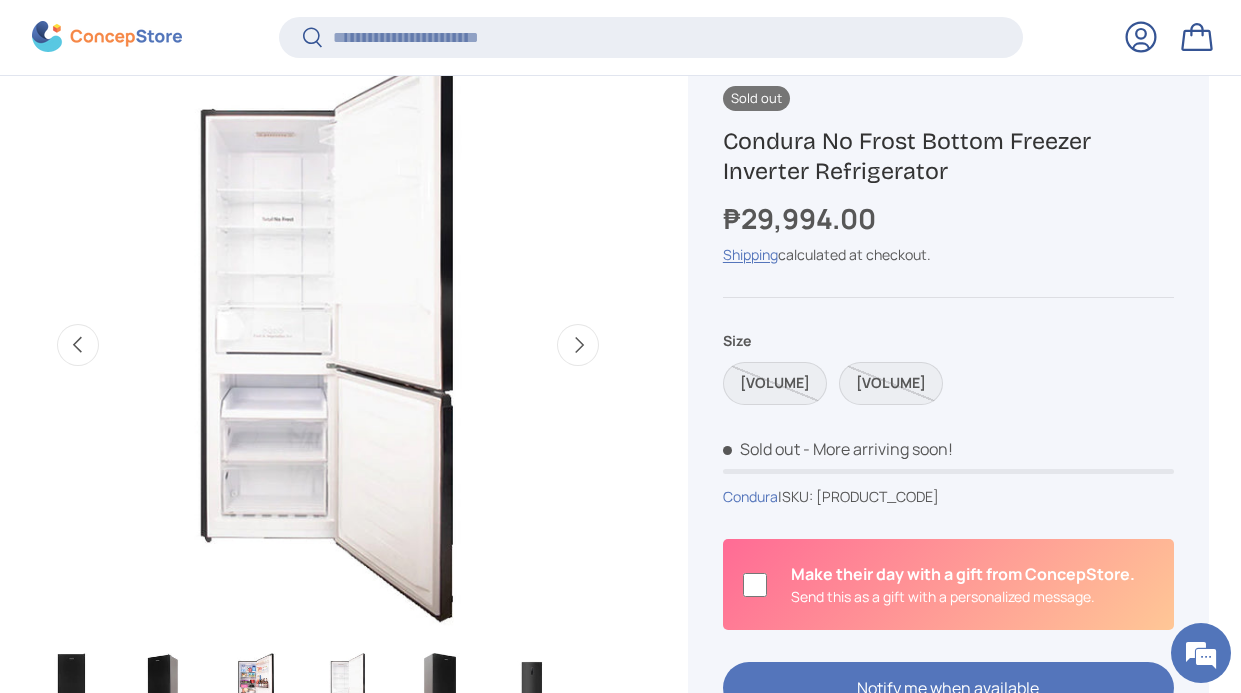 click on "Previous" at bounding box center (78, 345) 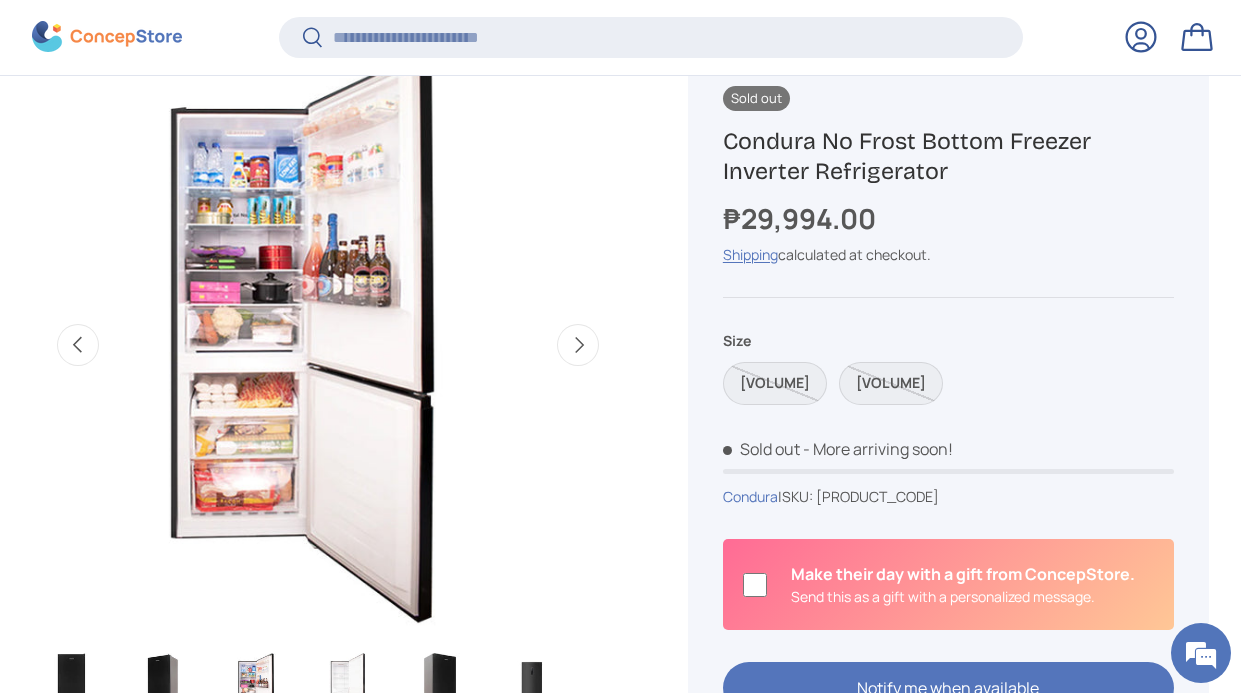 scroll, scrollTop: 0, scrollLeft: 1204, axis: horizontal 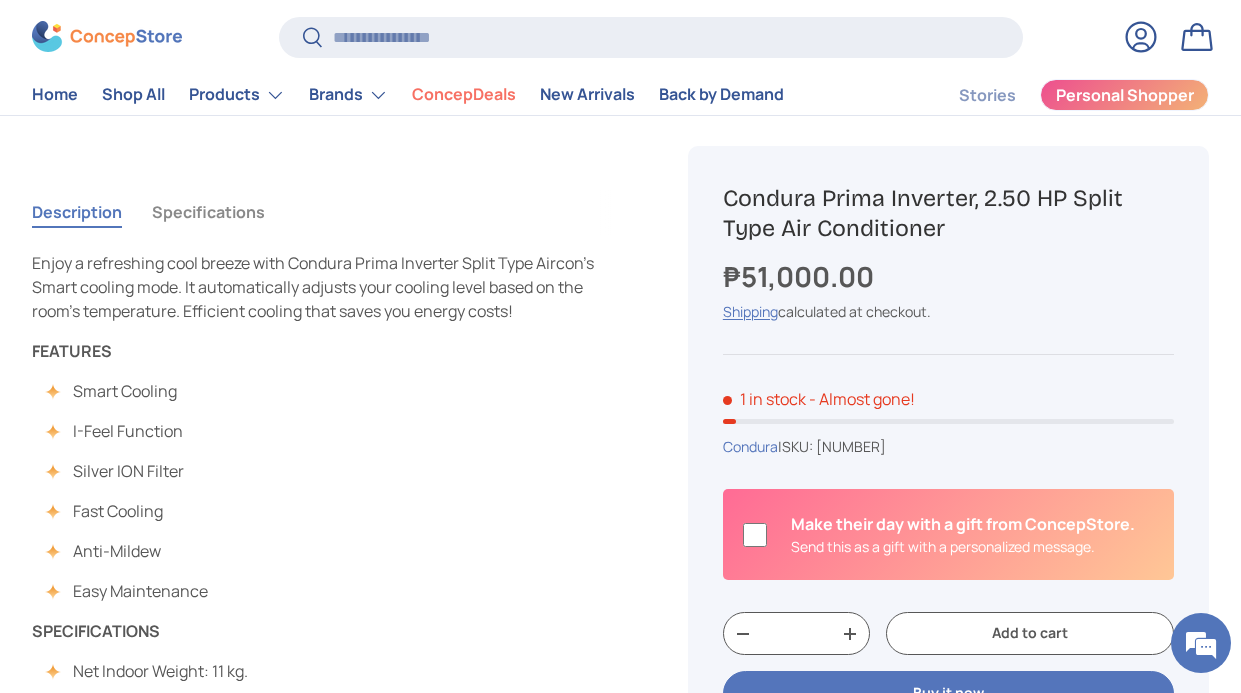 click on "Specifications" at bounding box center [208, 212] 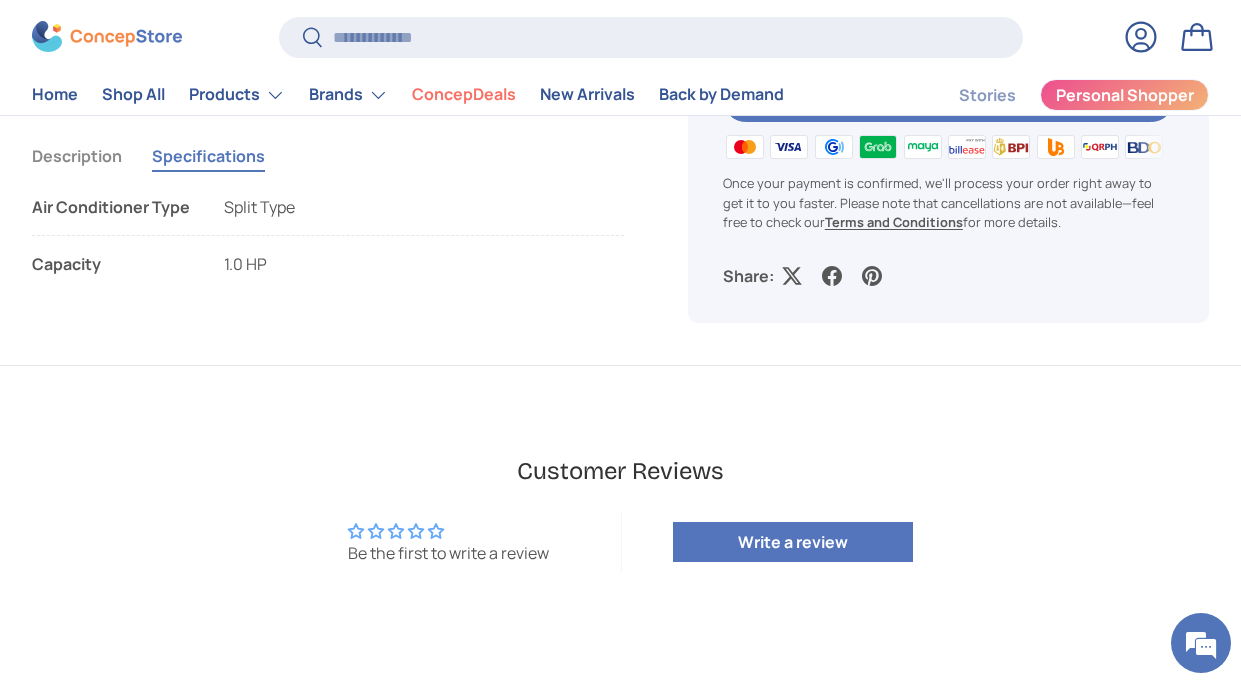scroll, scrollTop: 700, scrollLeft: 0, axis: vertical 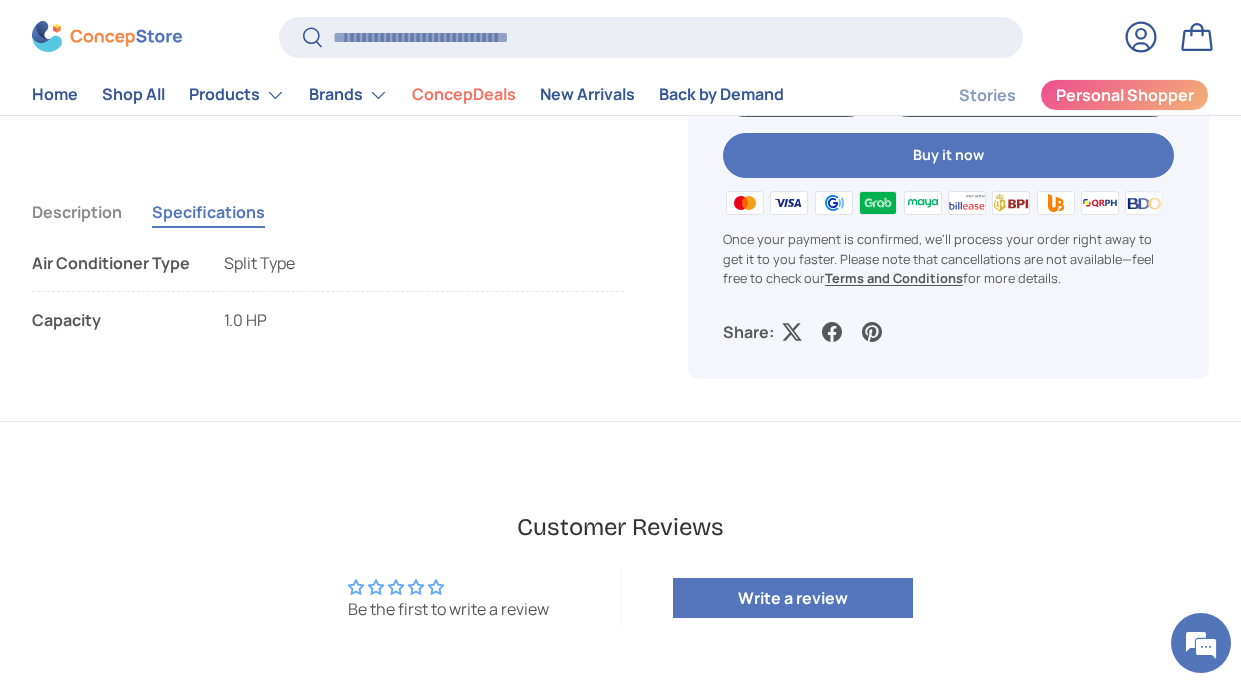 click on "Description" at bounding box center (77, 212) 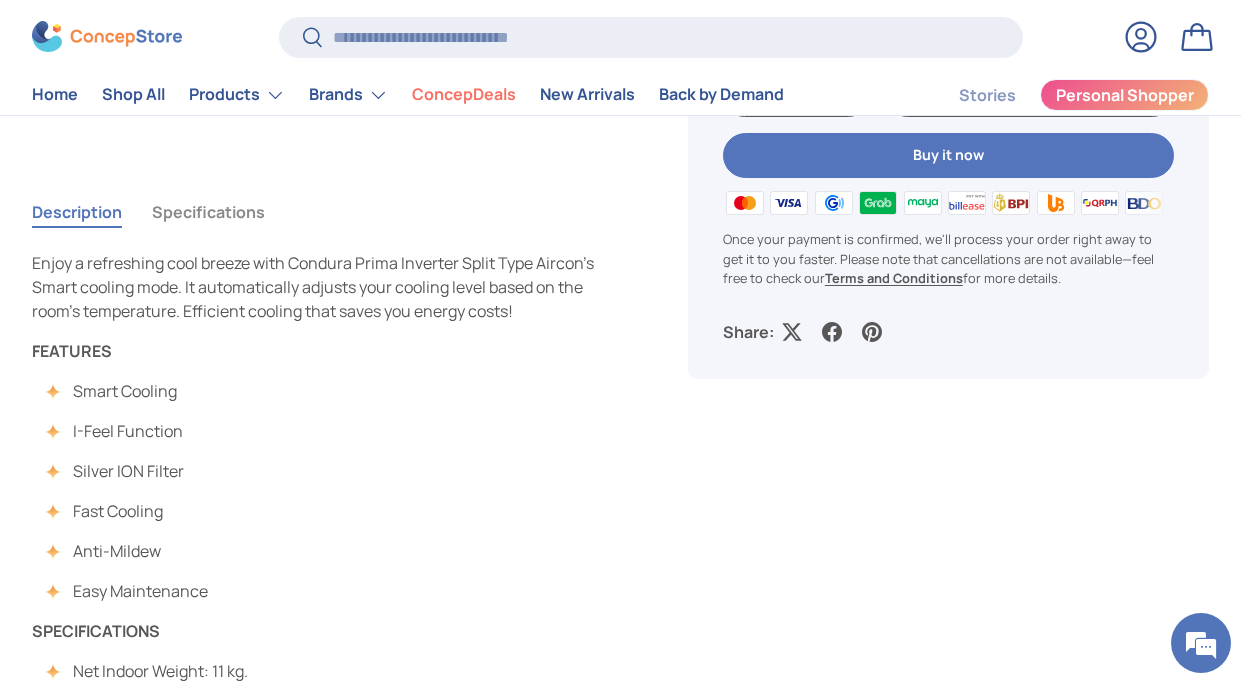 click on "Specifications" at bounding box center [208, 212] 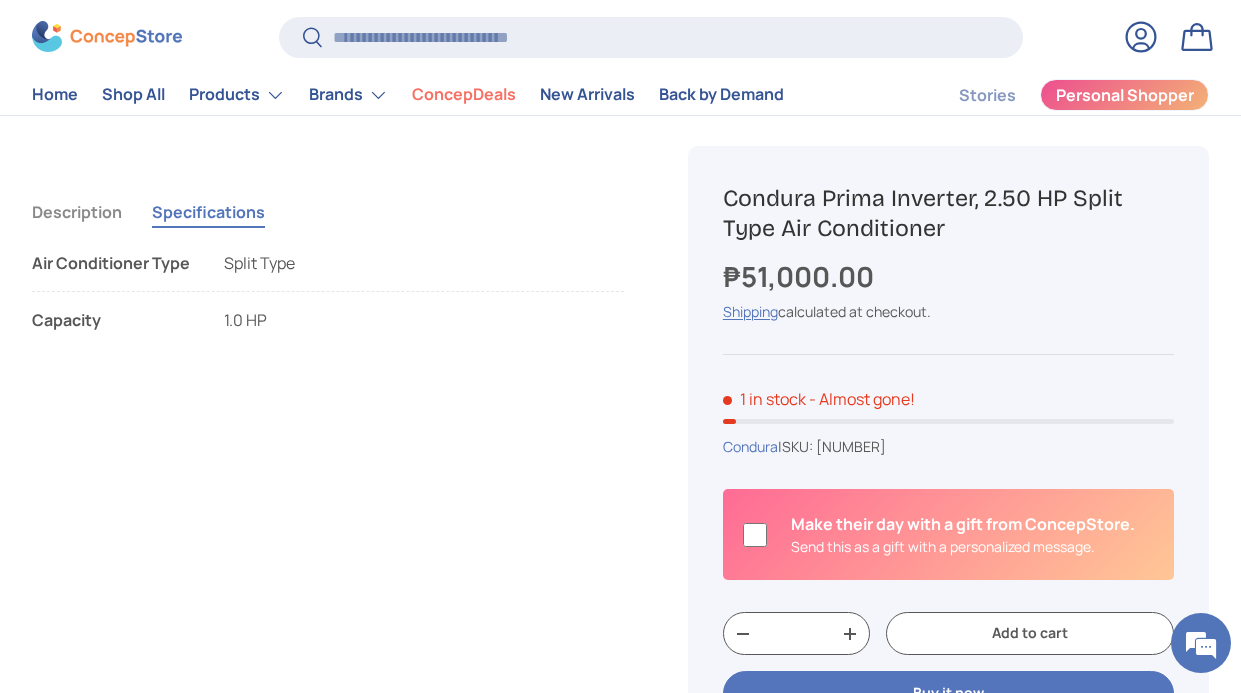 scroll, scrollTop: 0, scrollLeft: 0, axis: both 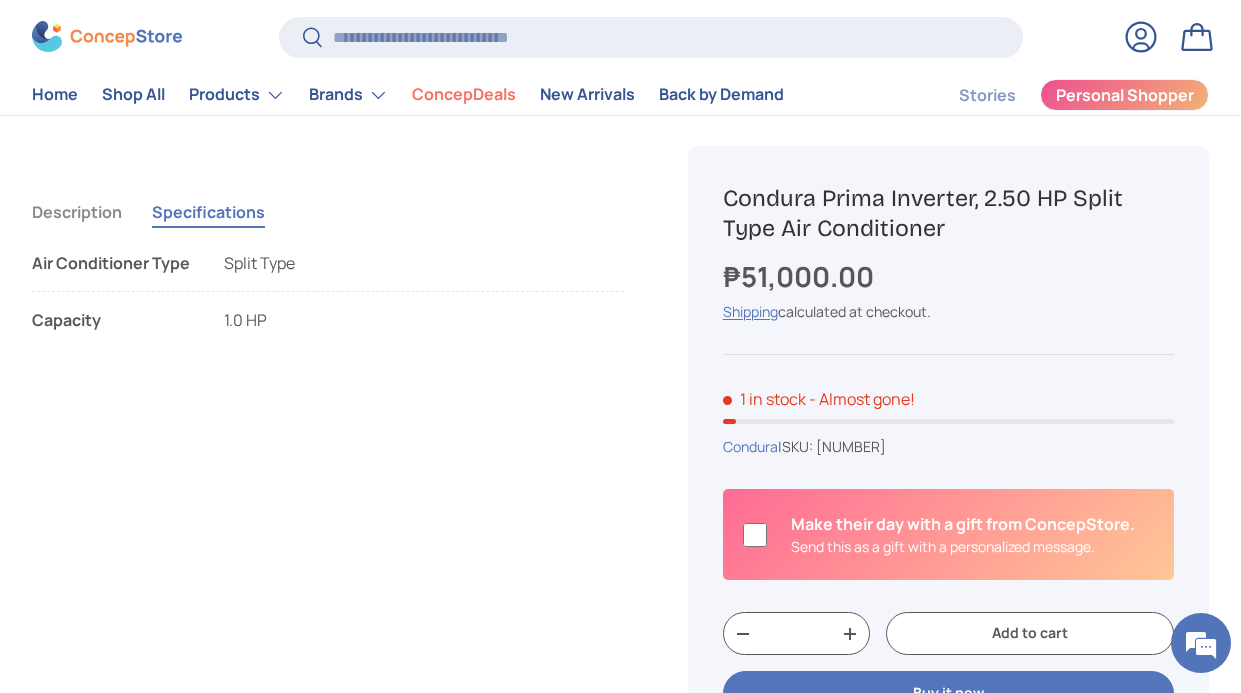 click on "Split Type" at bounding box center (259, 263) 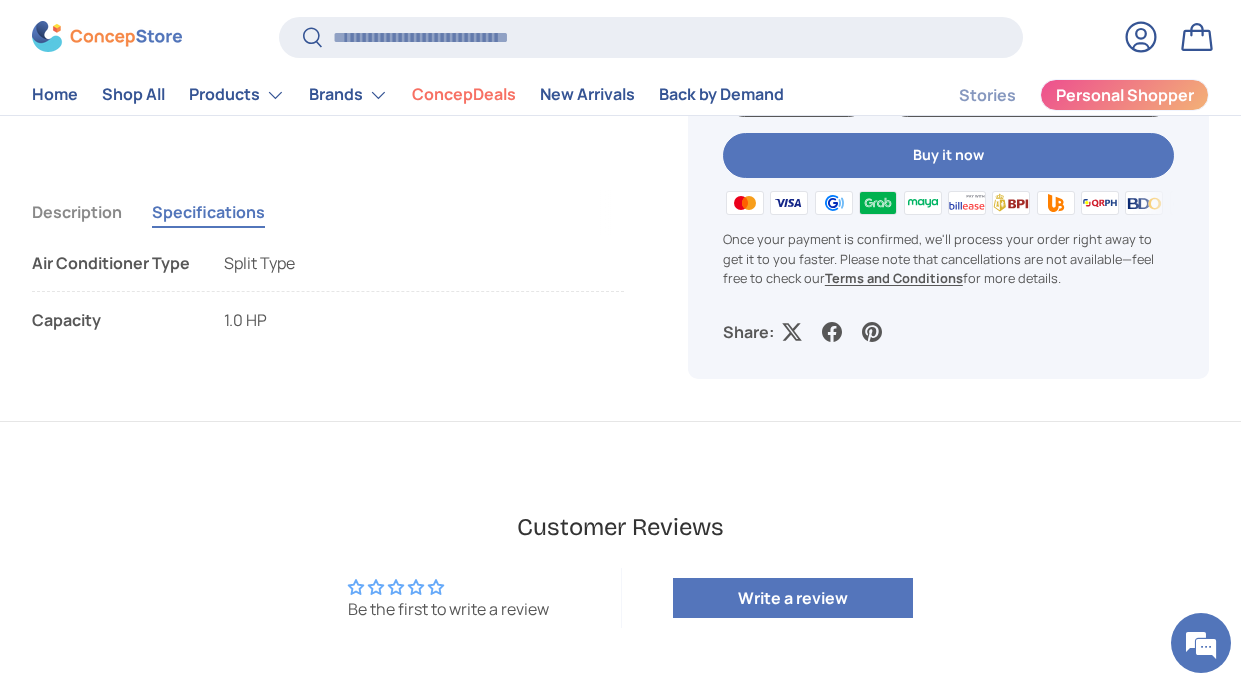 click on "Split Type" at bounding box center (259, 263) 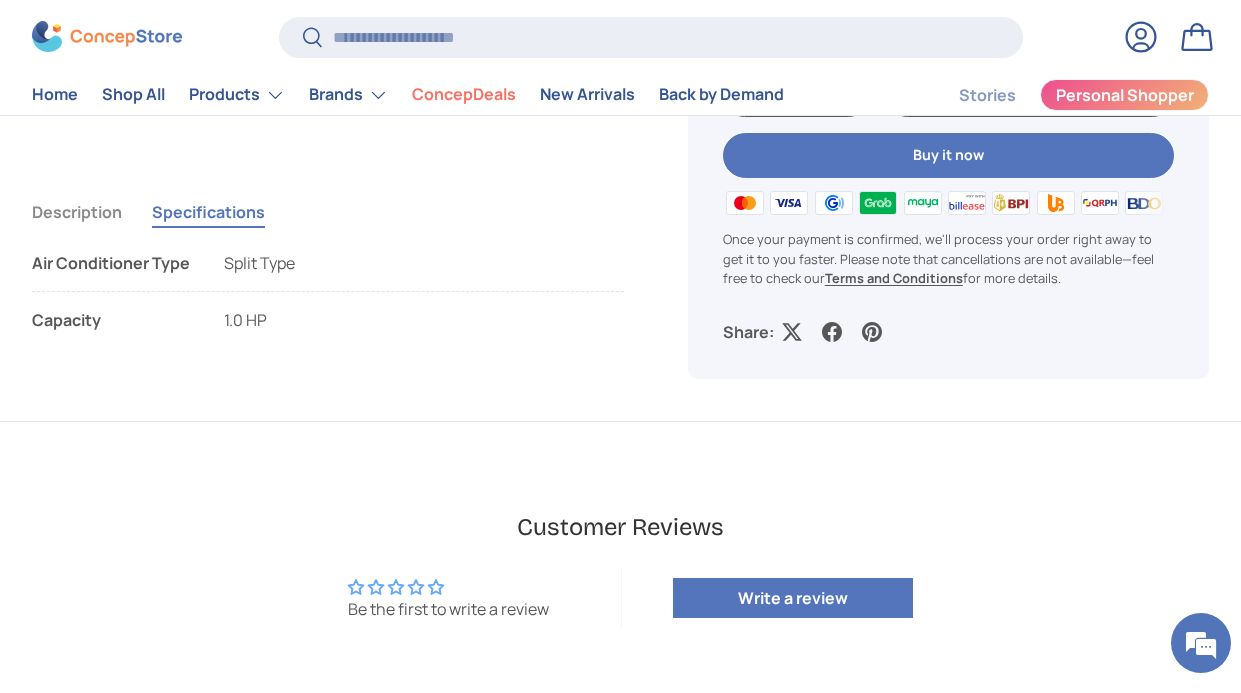 click on "Description" at bounding box center [77, 212] 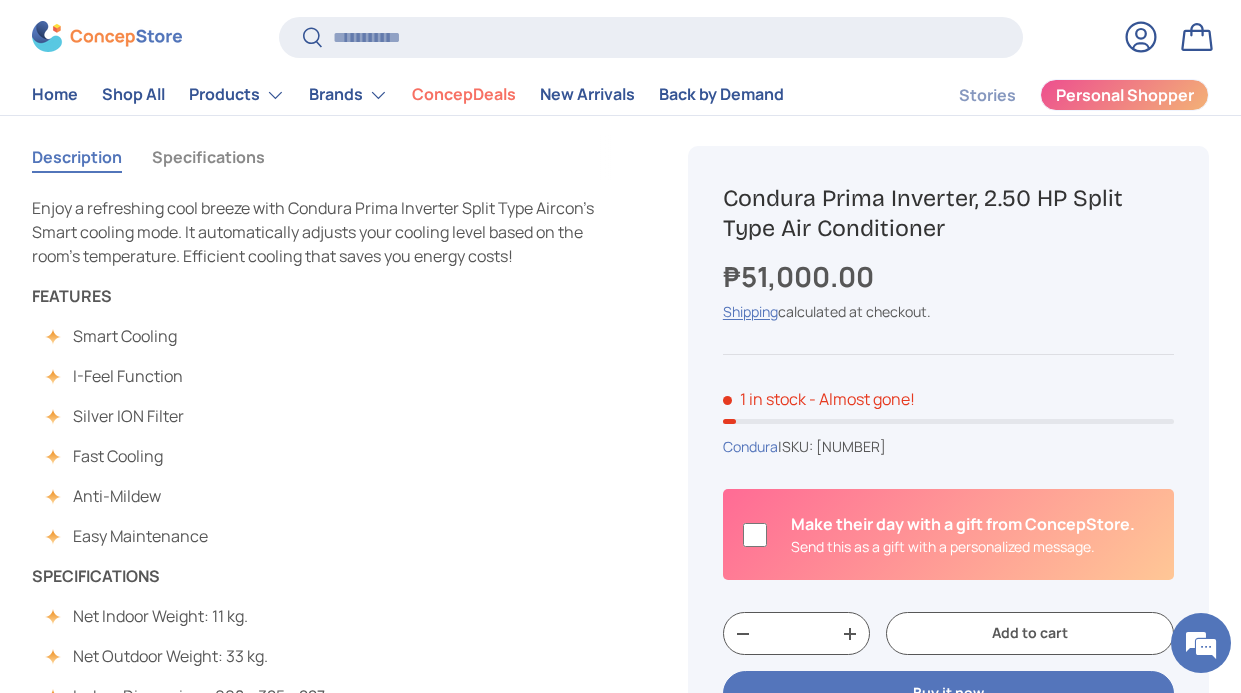 scroll, scrollTop: 600, scrollLeft: 0, axis: vertical 